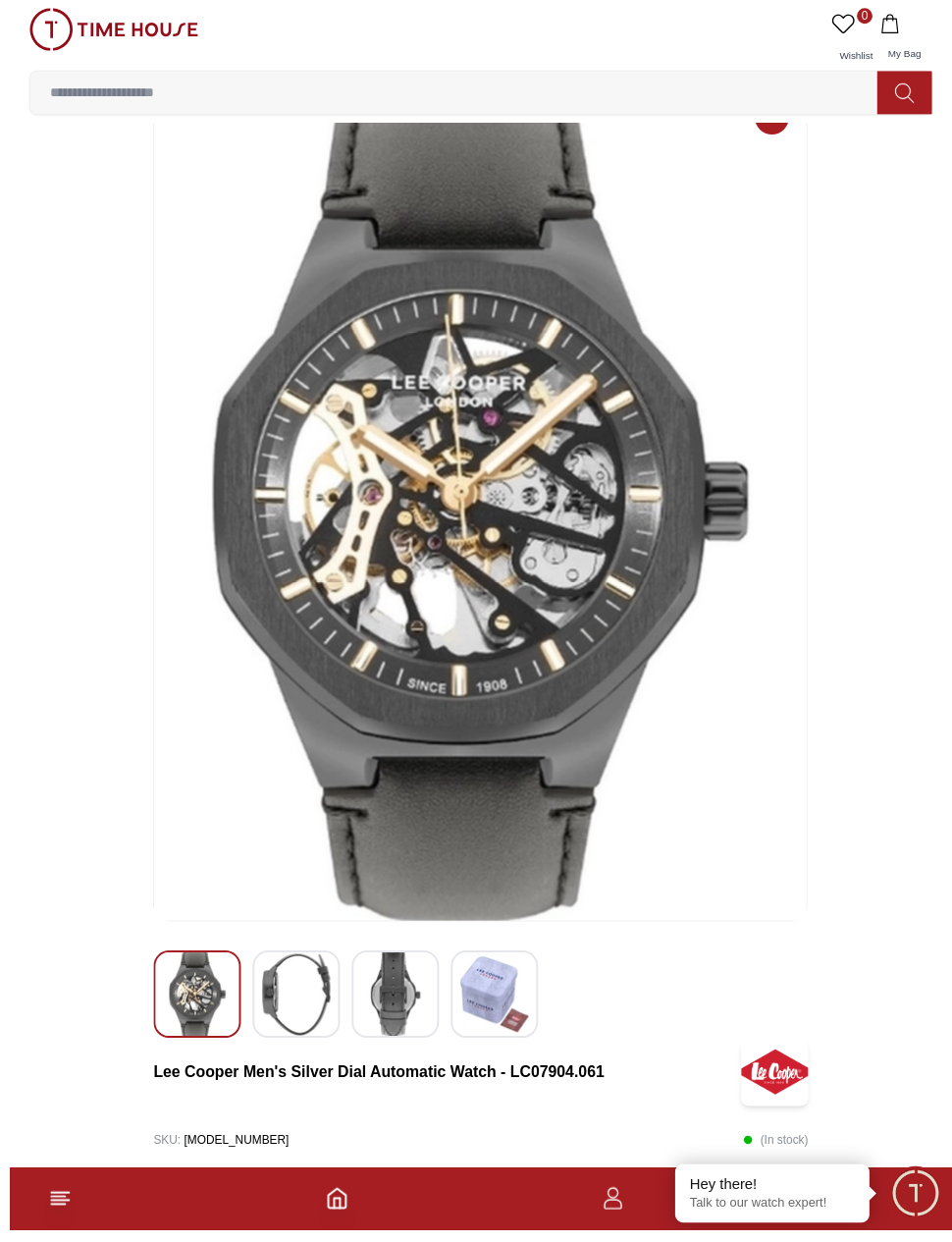 scroll, scrollTop: 0, scrollLeft: 0, axis: both 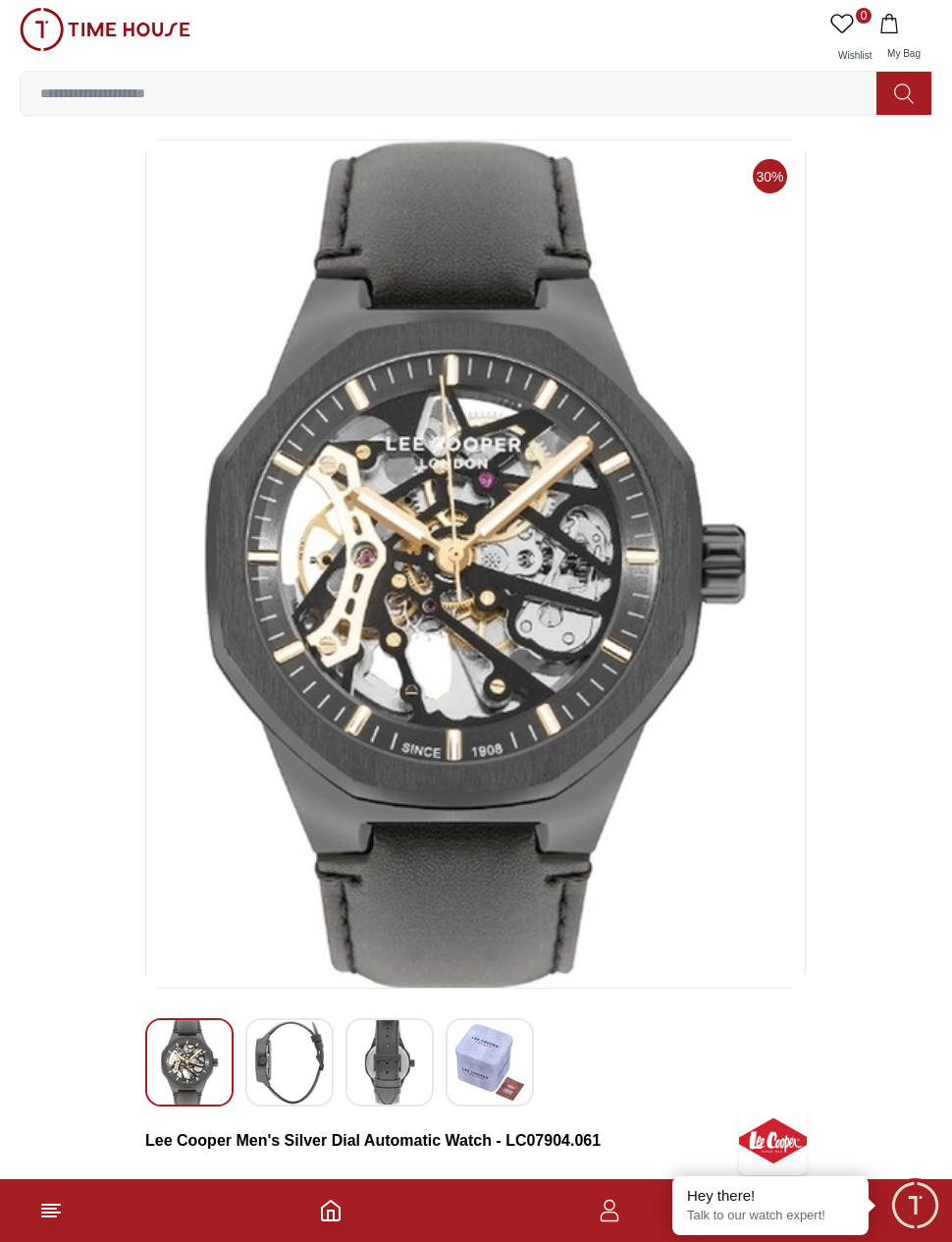 click at bounding box center (105, 29) 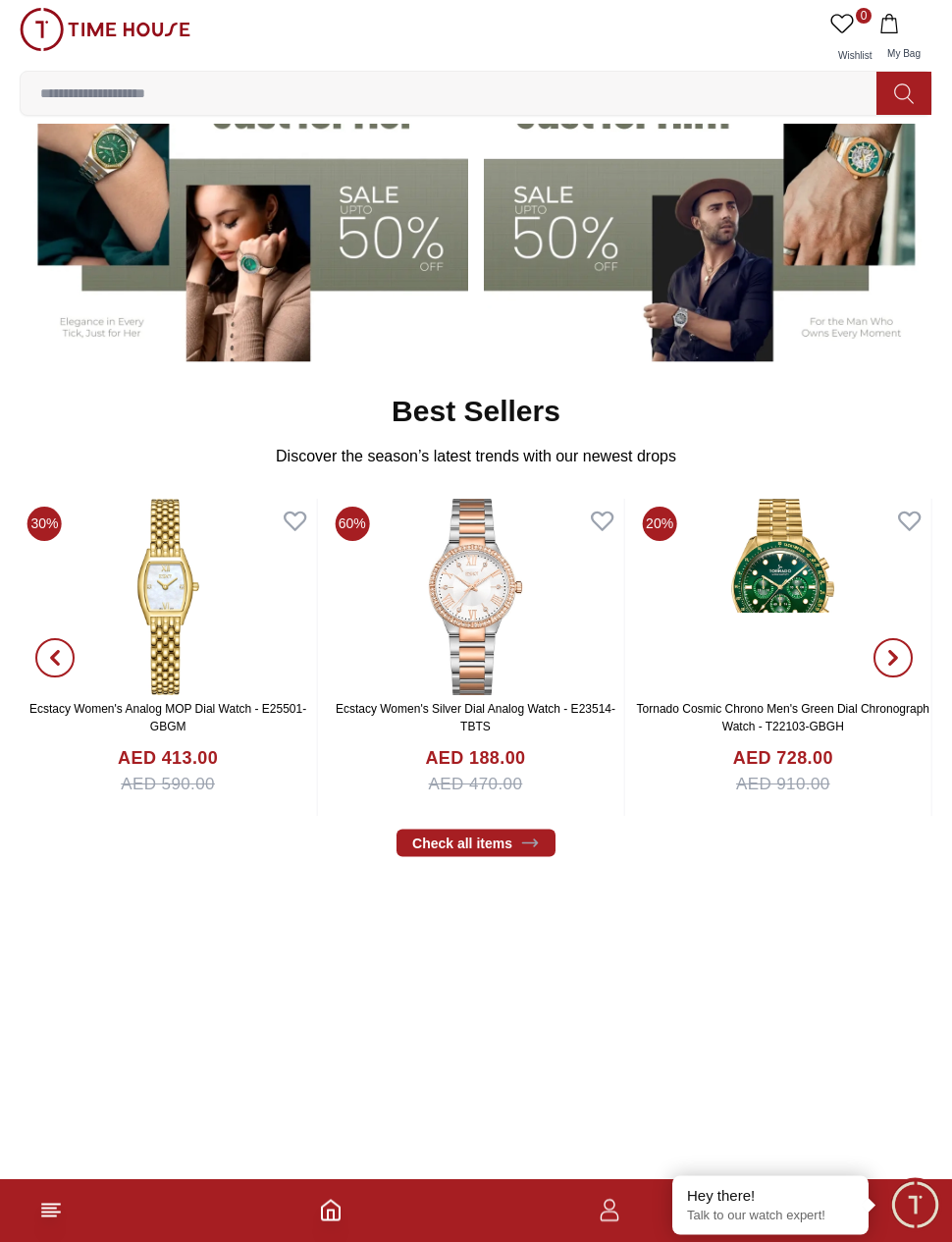 scroll, scrollTop: 0, scrollLeft: 0, axis: both 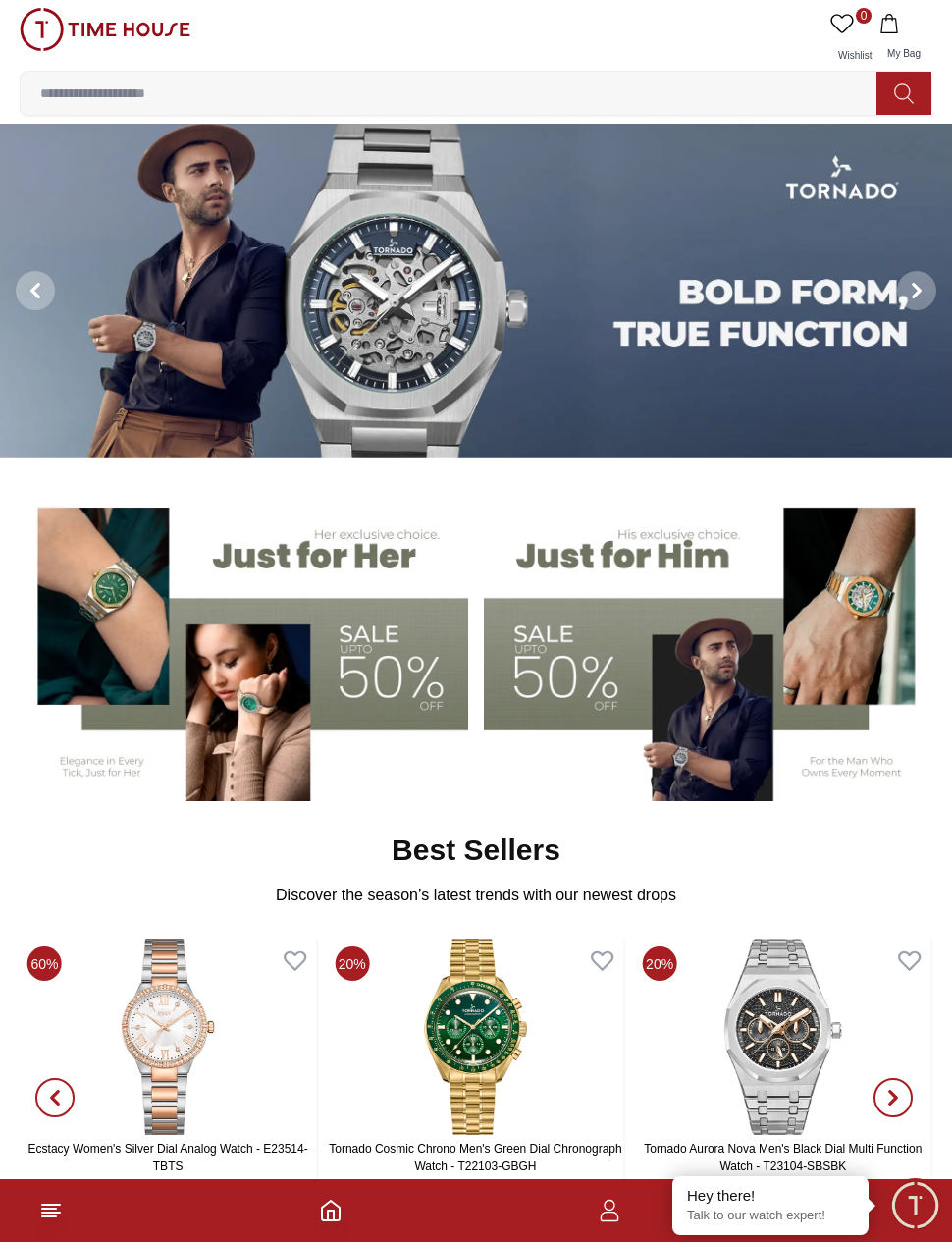 click at bounding box center [476, 291] 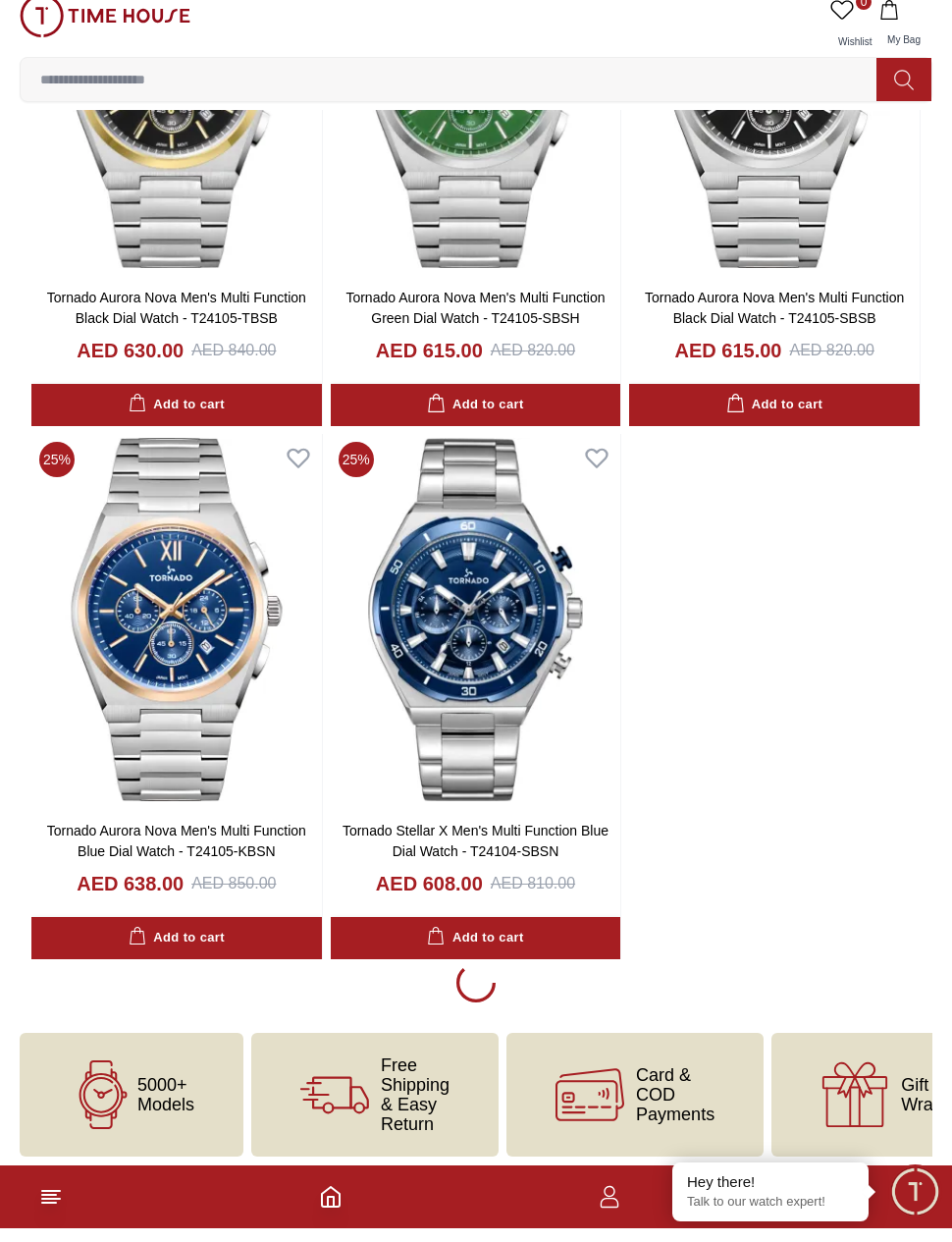 scroll, scrollTop: 3522, scrollLeft: 0, axis: vertical 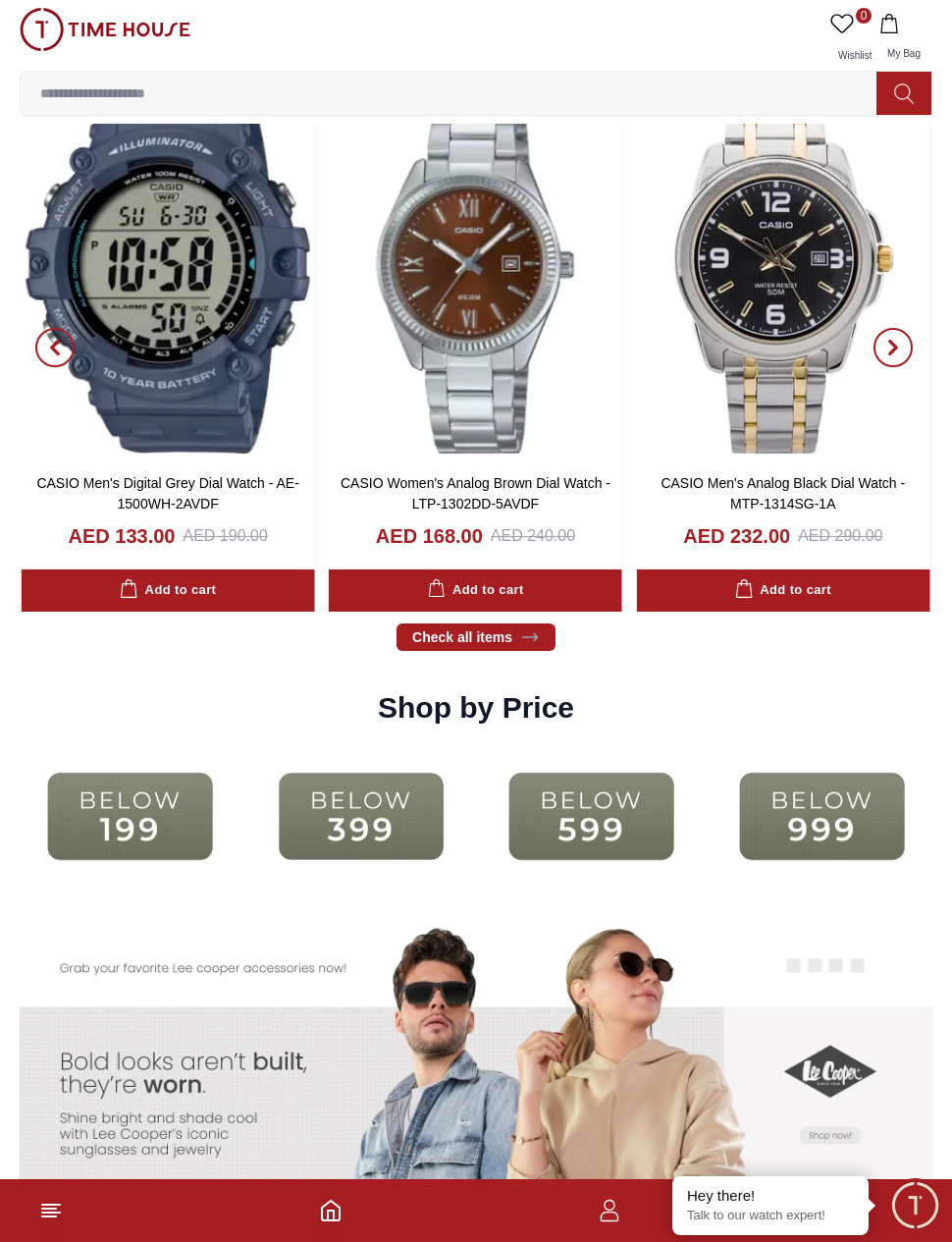 click at bounding box center [105, 29] 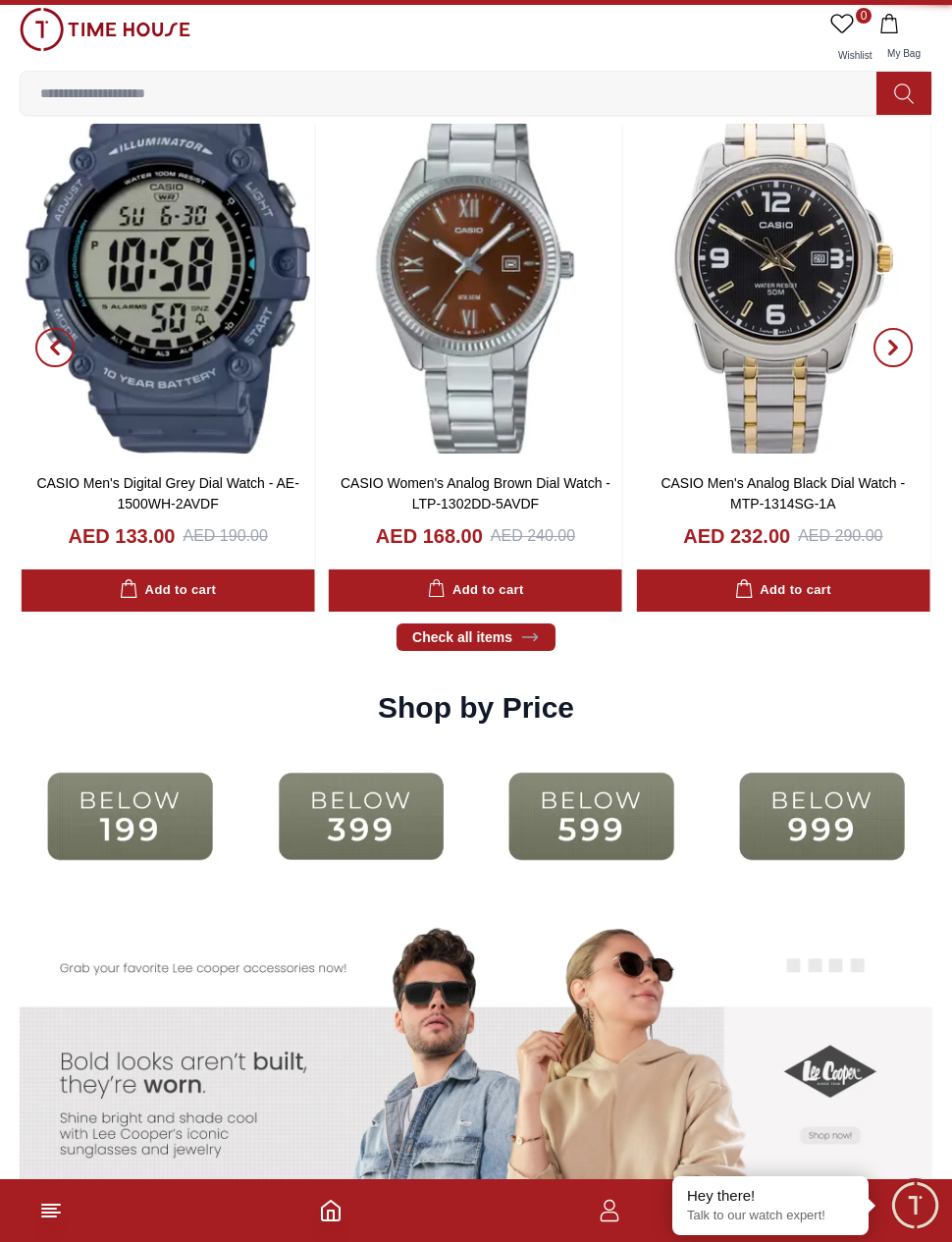 click at bounding box center [456, 93] 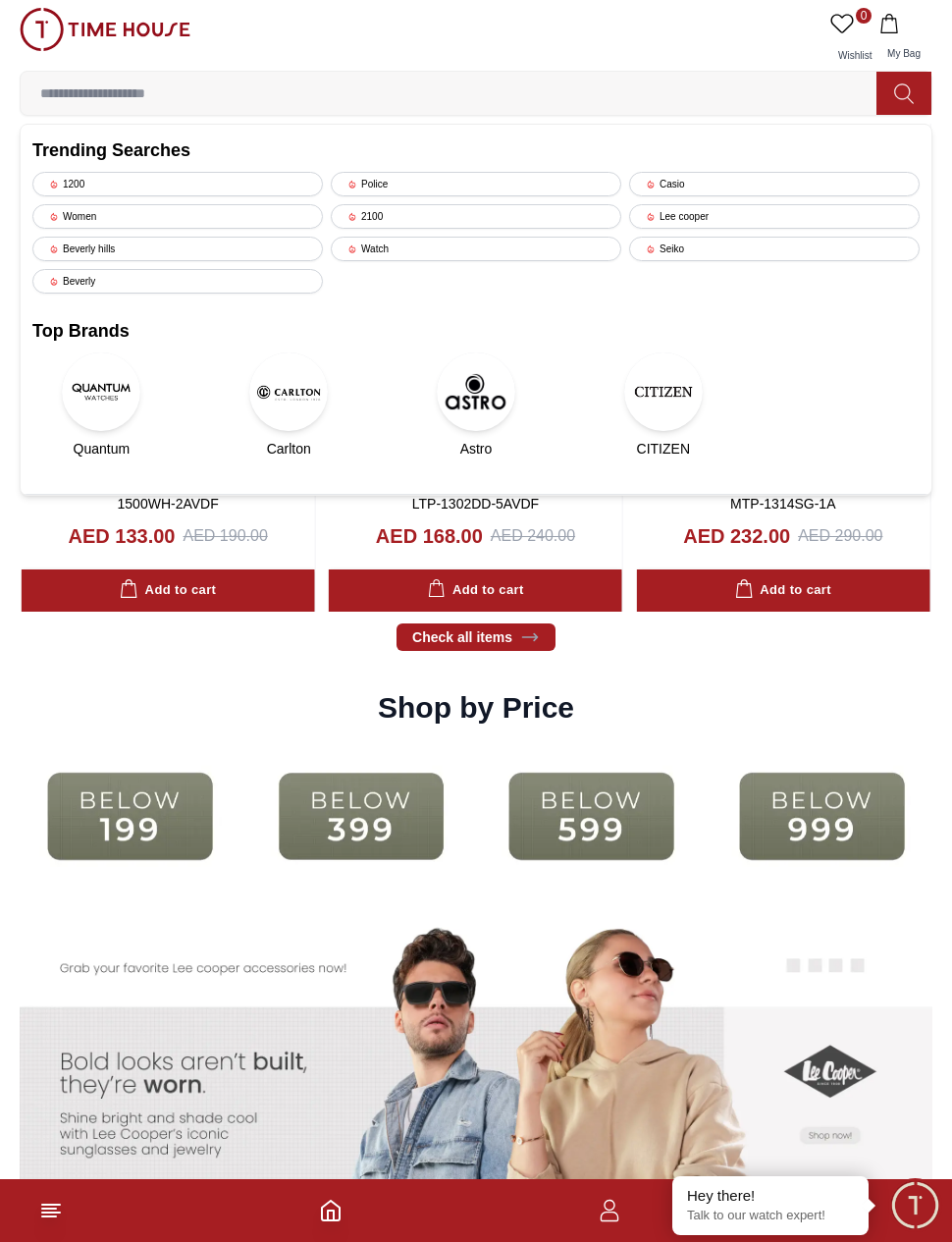 scroll, scrollTop: 0, scrollLeft: 0, axis: both 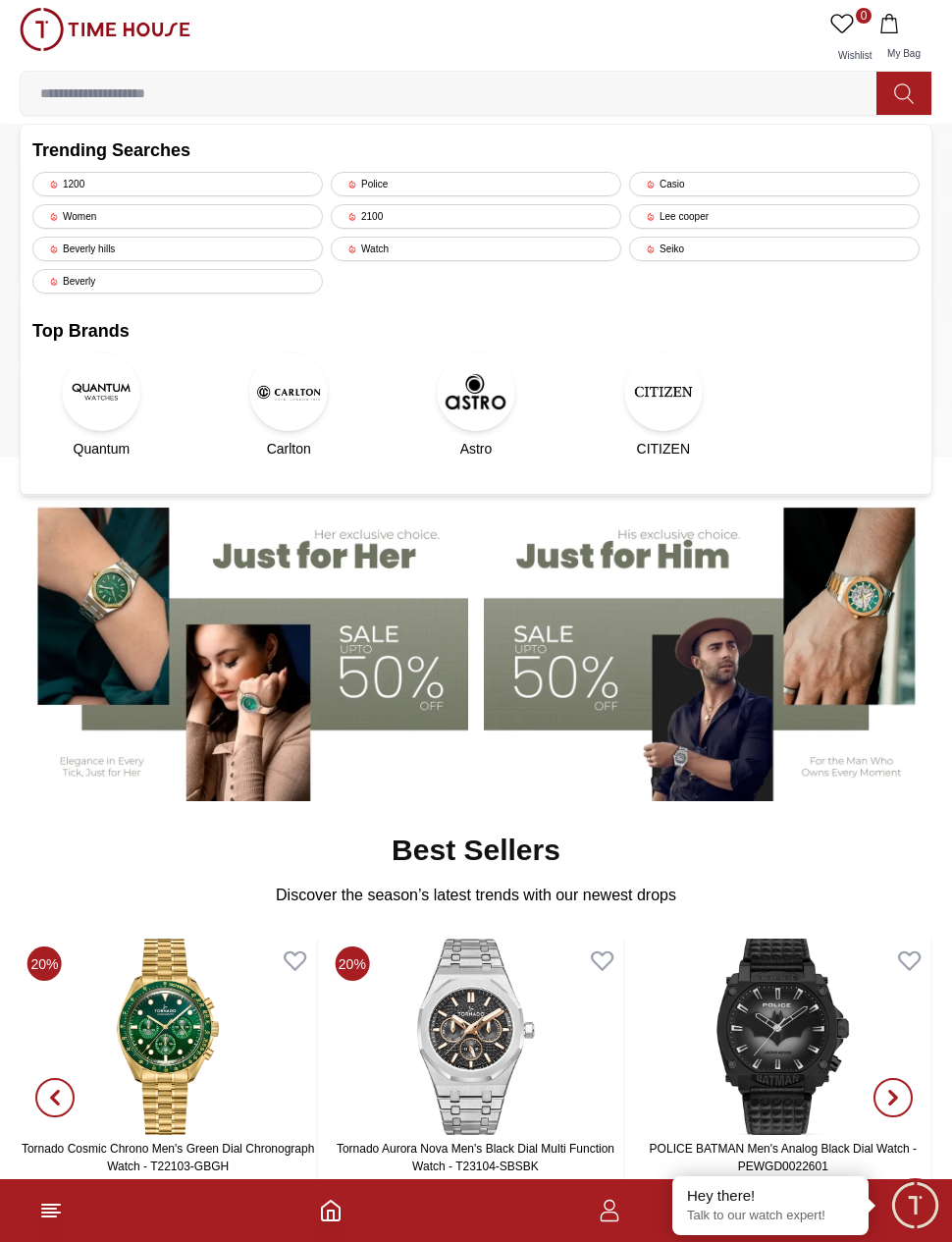type on "*" 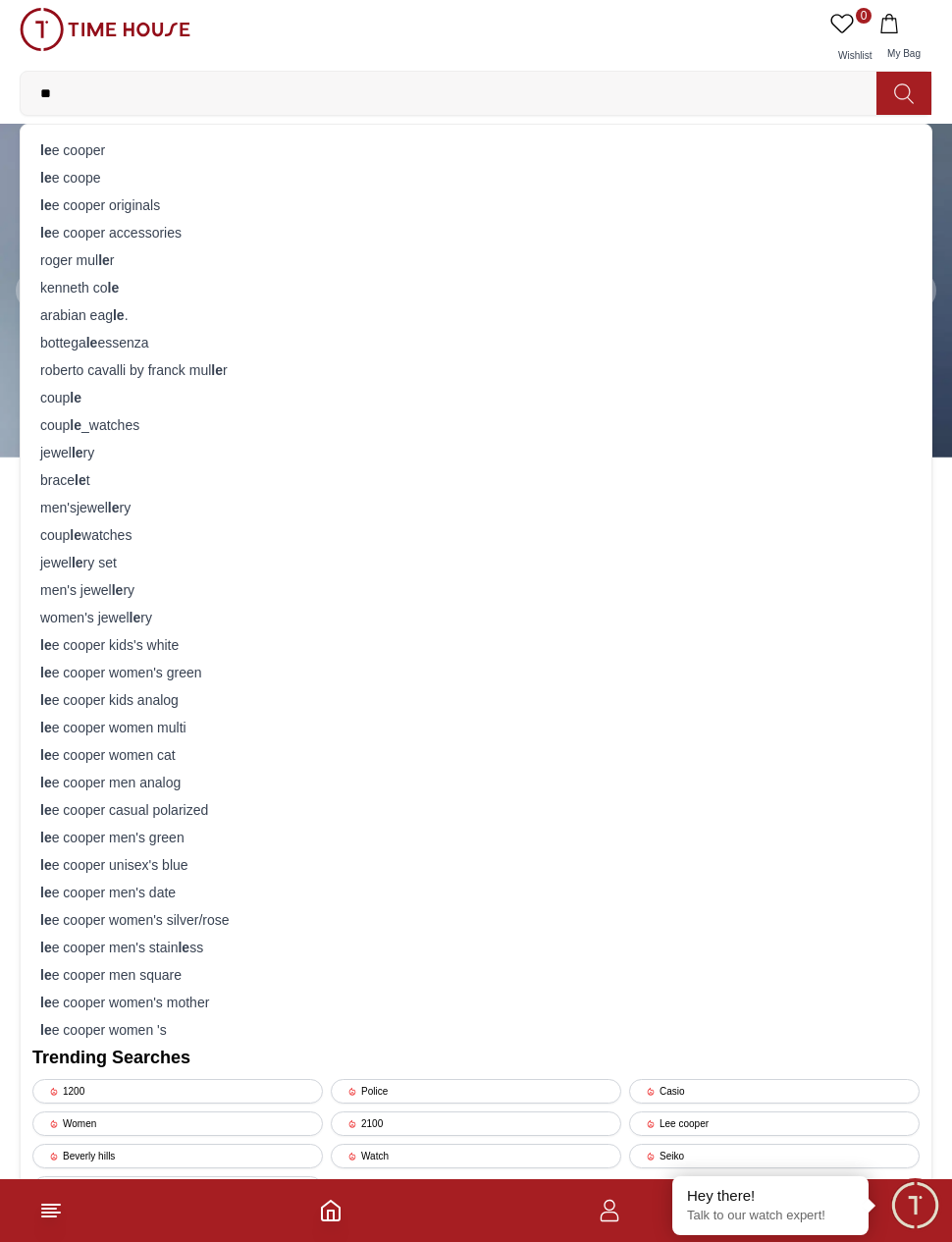 type on "**" 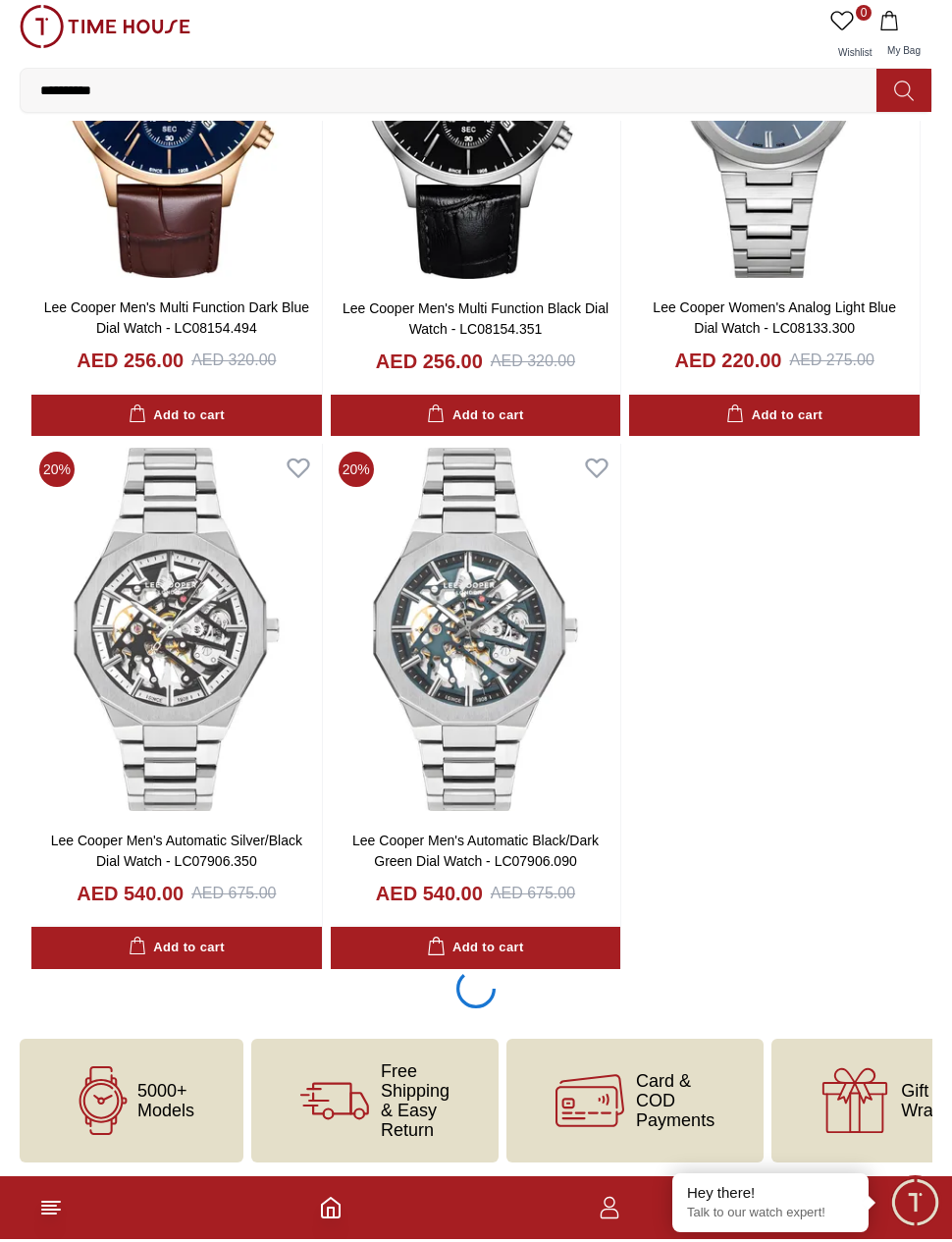 scroll, scrollTop: 2961, scrollLeft: 0, axis: vertical 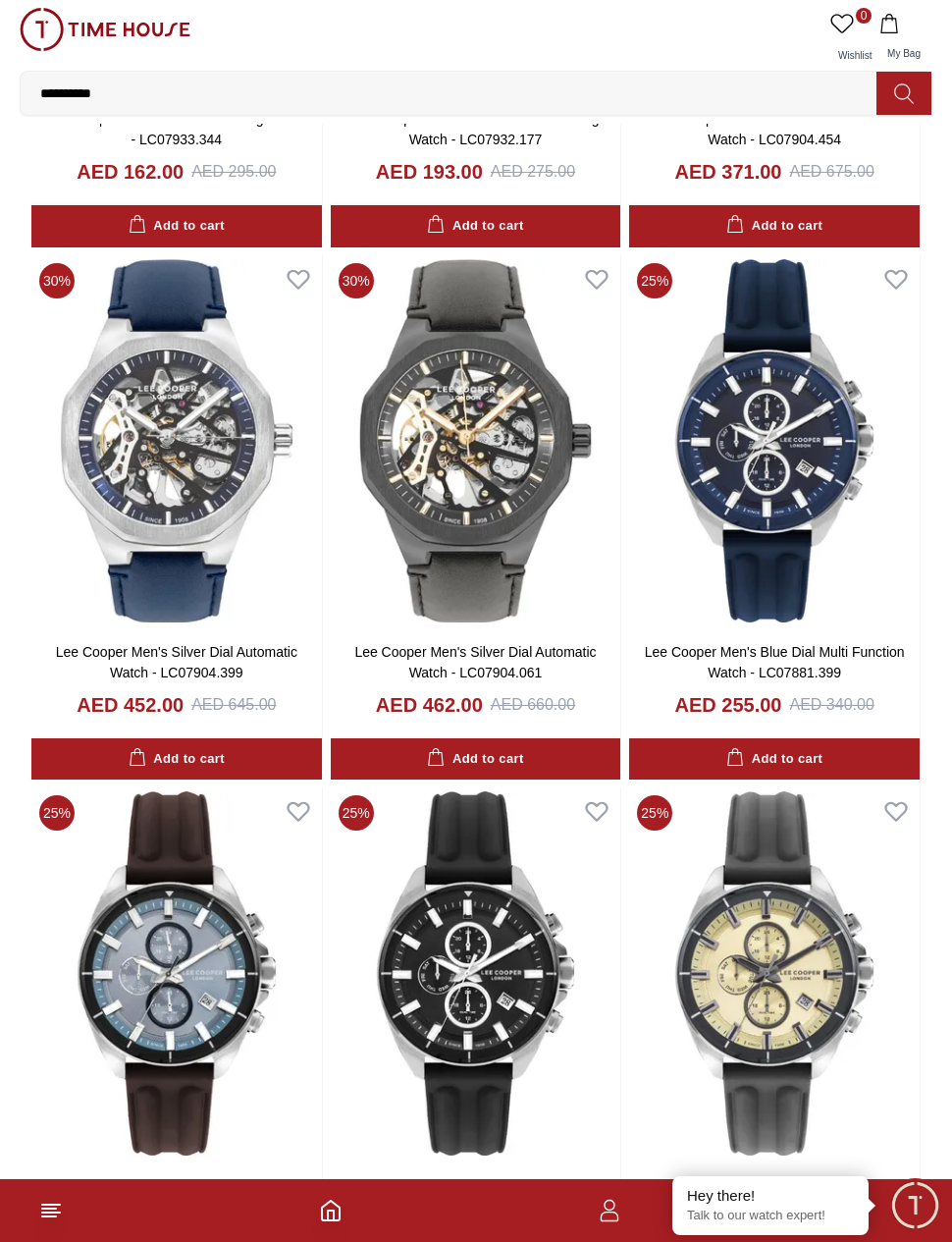 click at bounding box center (476, 441) 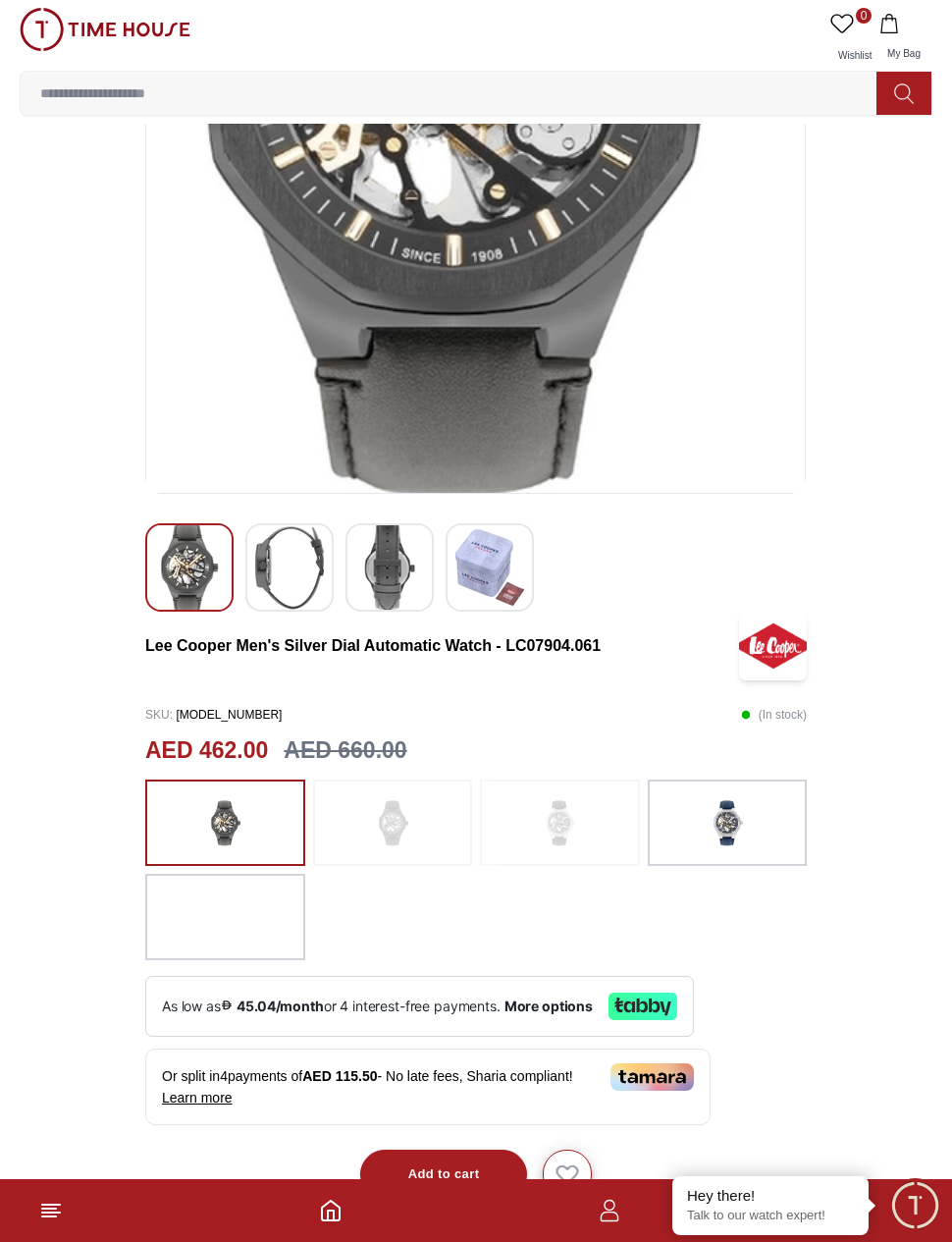 scroll, scrollTop: 687, scrollLeft: 0, axis: vertical 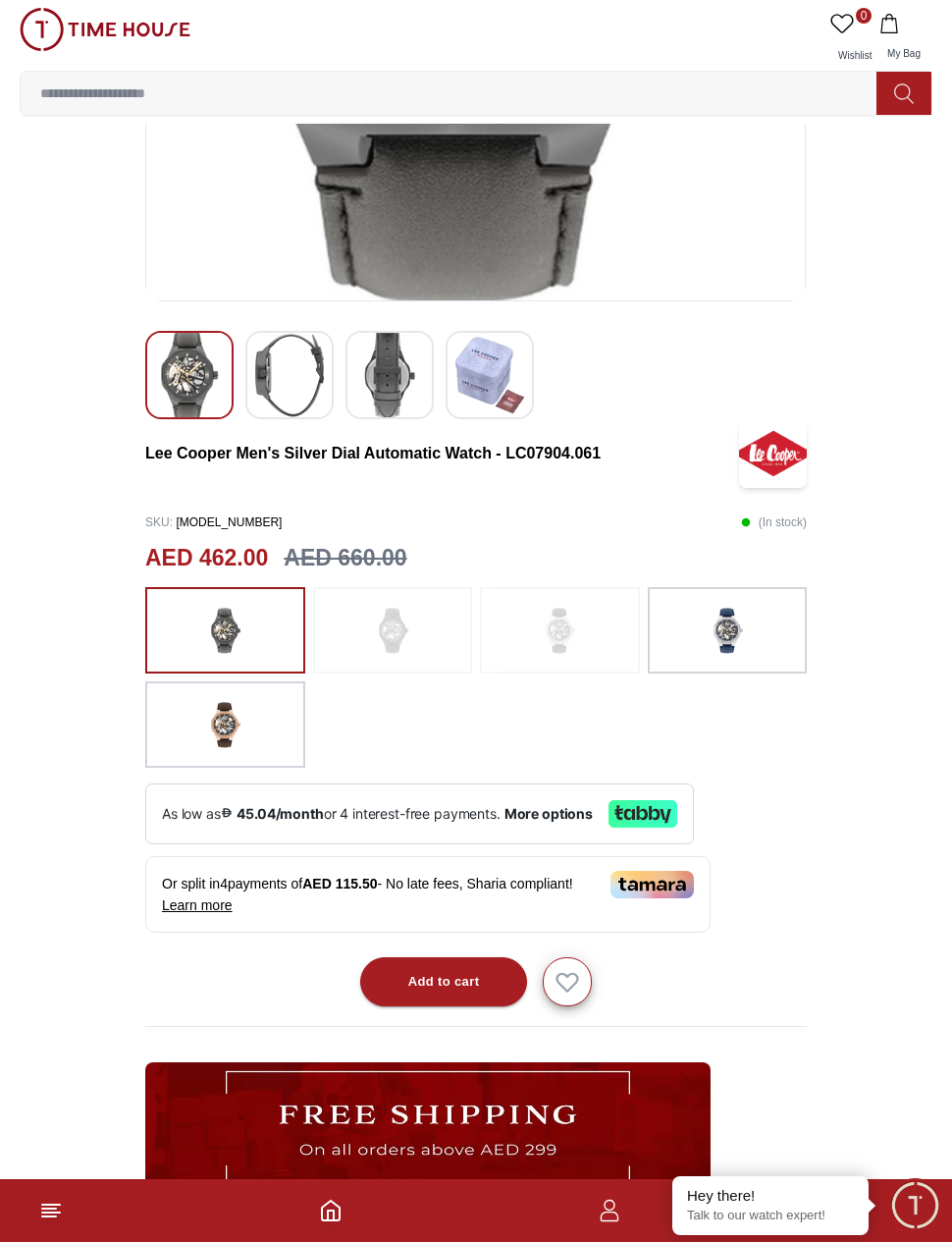 click at bounding box center [727, 630] 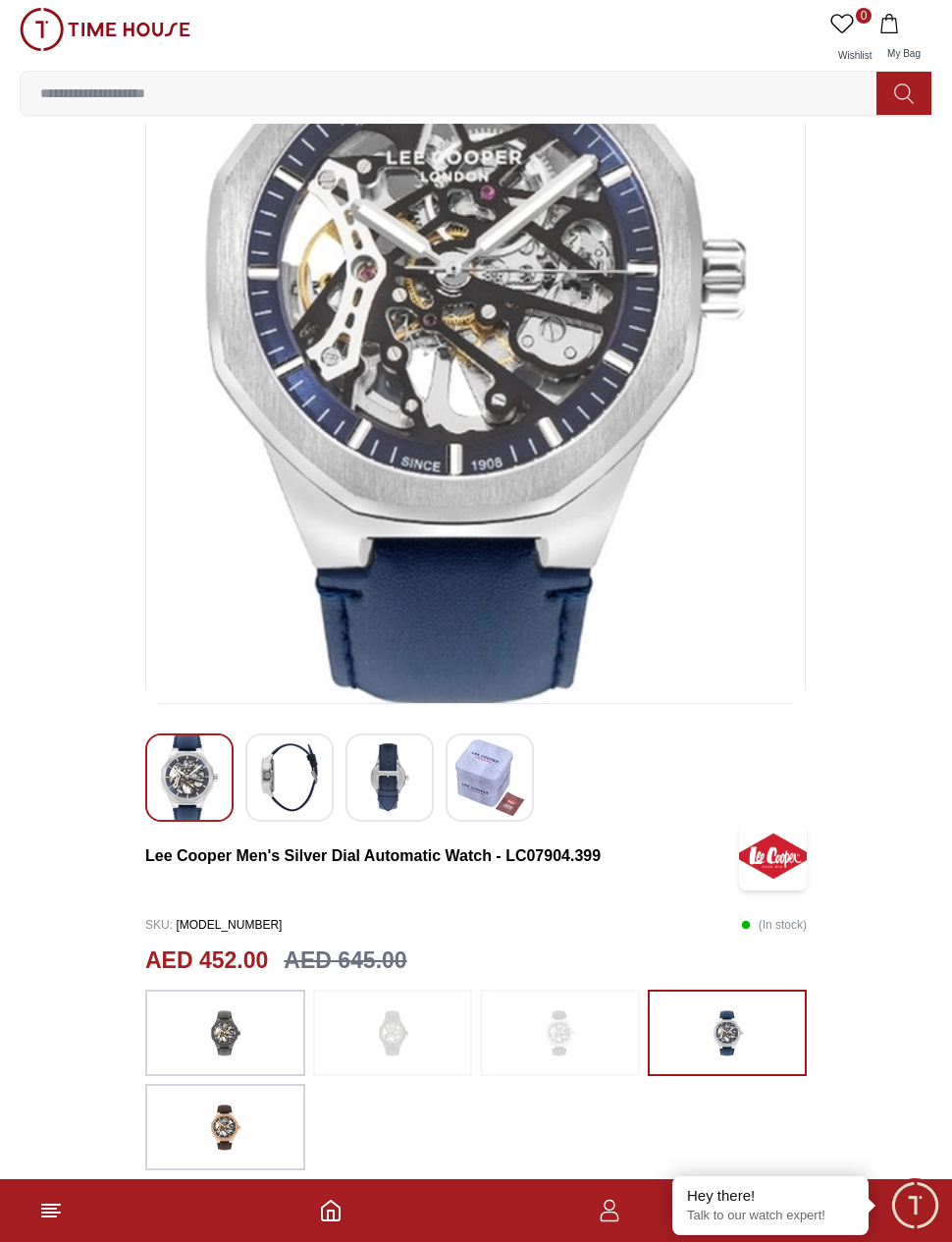 scroll, scrollTop: 0, scrollLeft: 0, axis: both 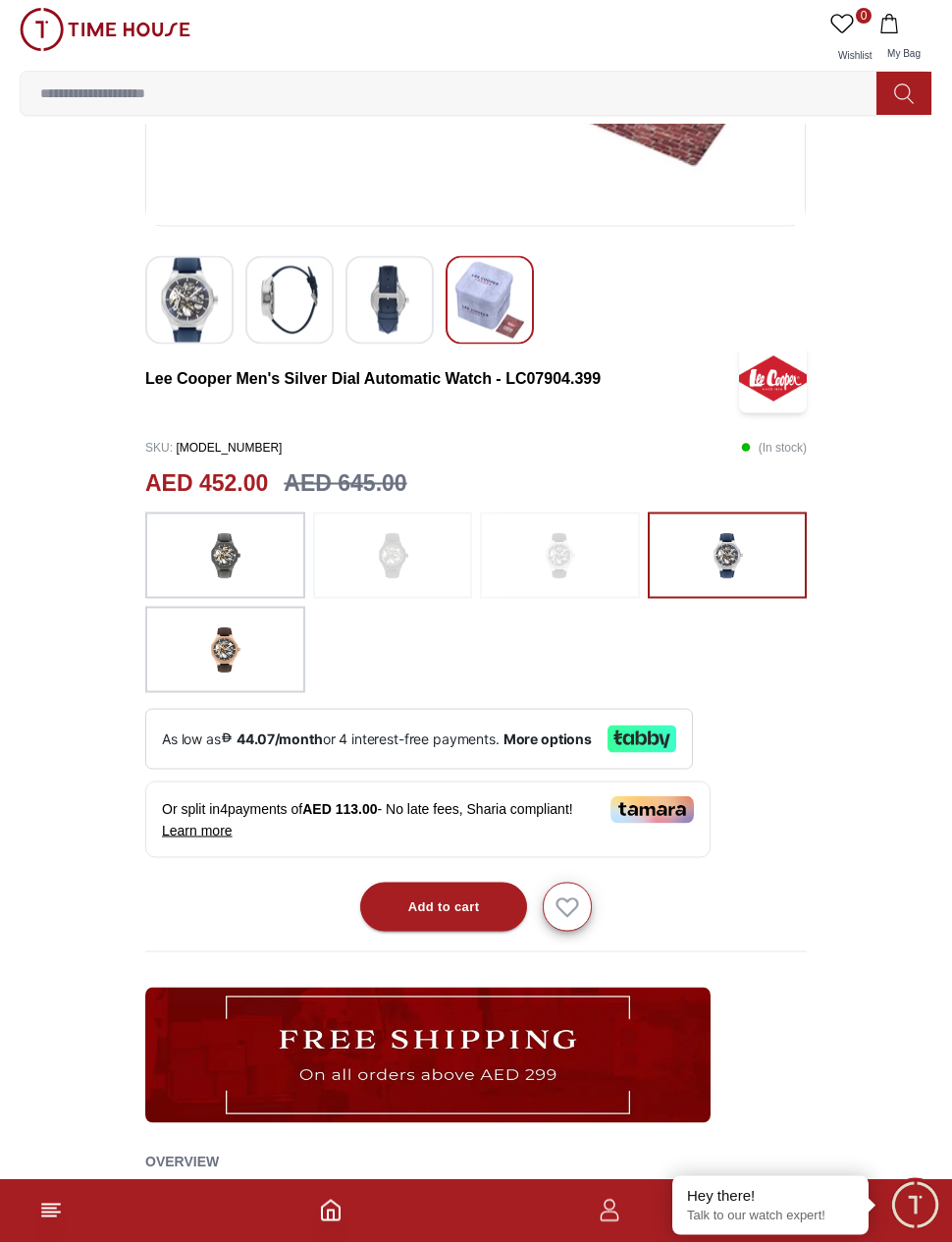 click at bounding box center (225, 650) 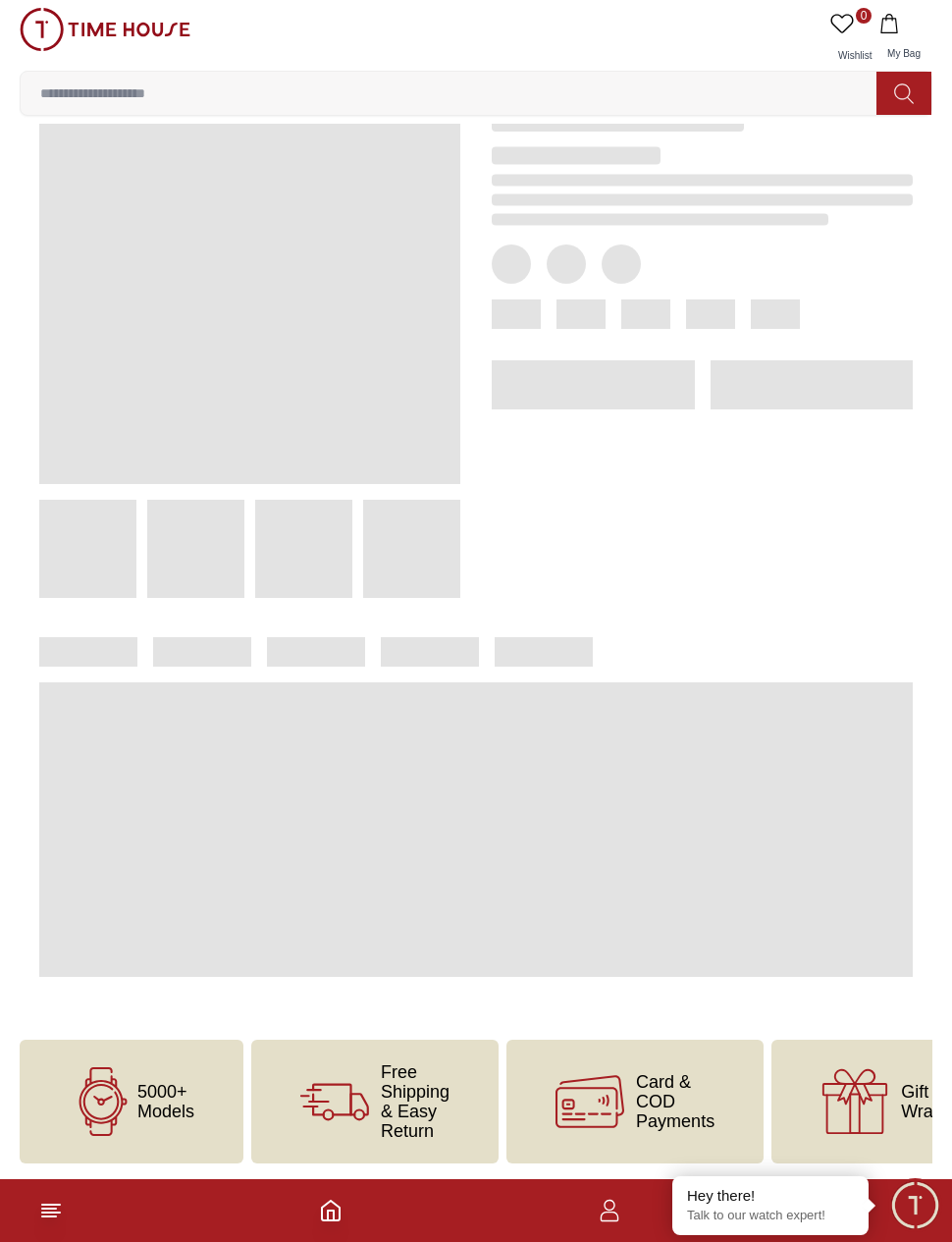 scroll, scrollTop: 0, scrollLeft: 0, axis: both 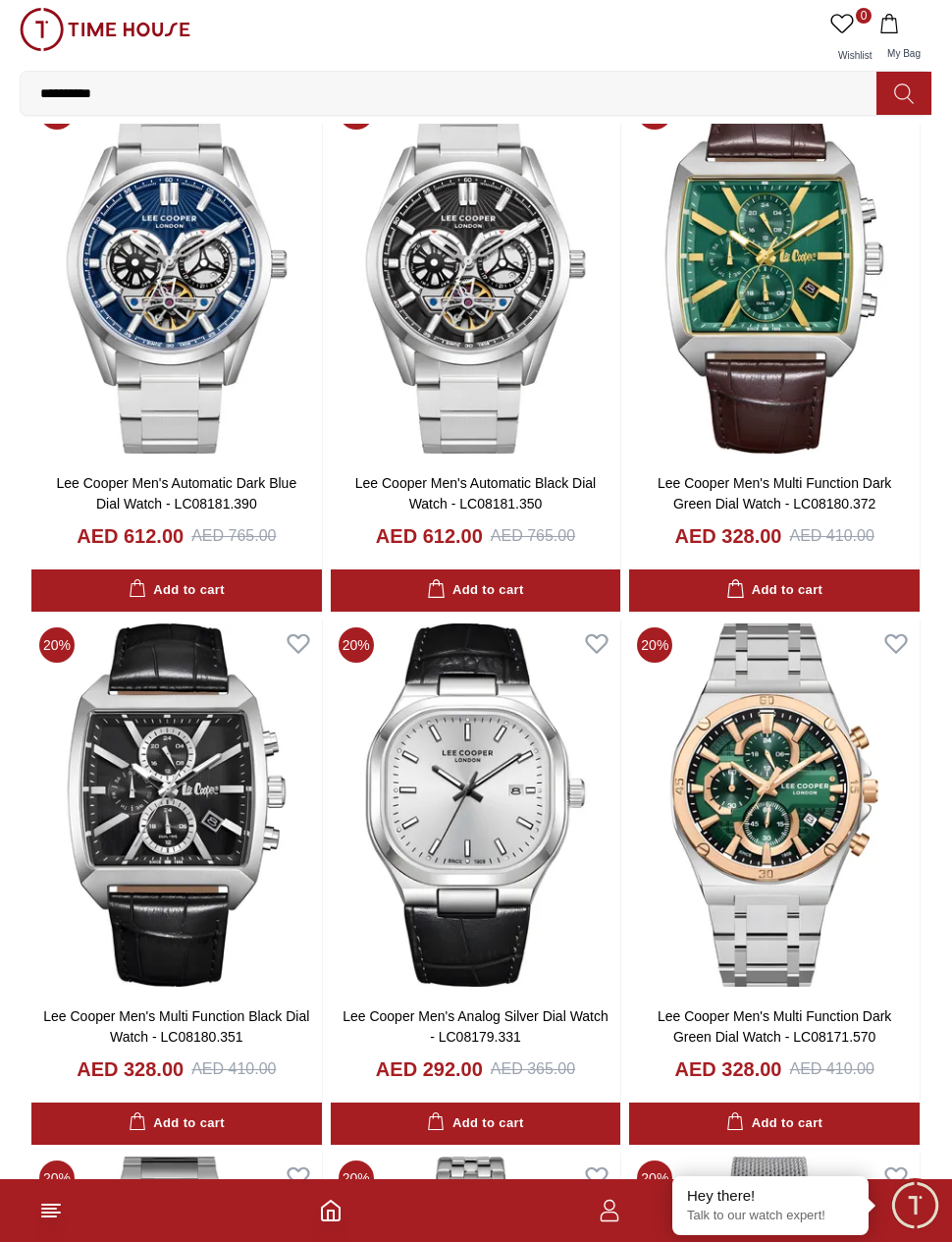 click at bounding box center [476, 272] 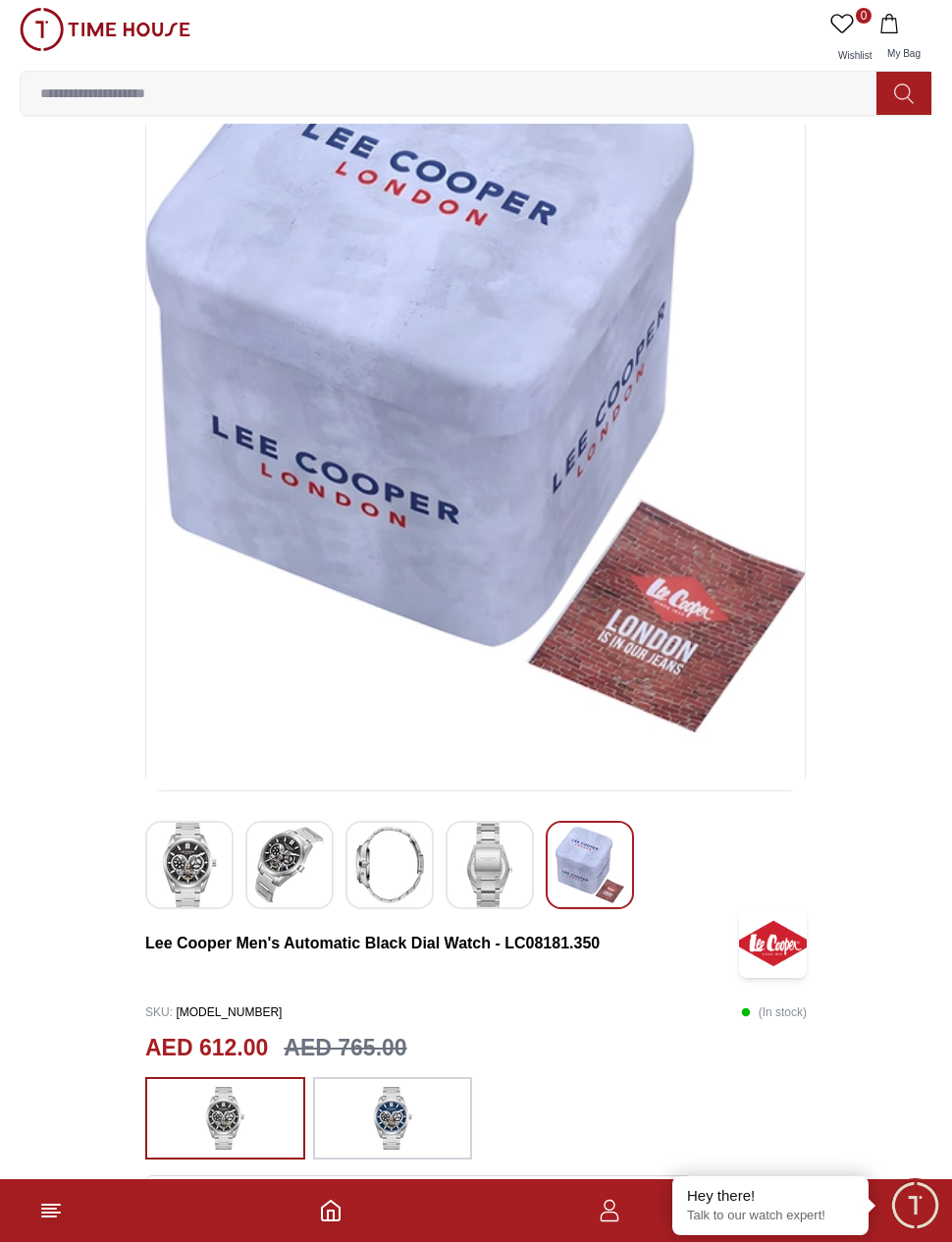 scroll, scrollTop: 195, scrollLeft: 0, axis: vertical 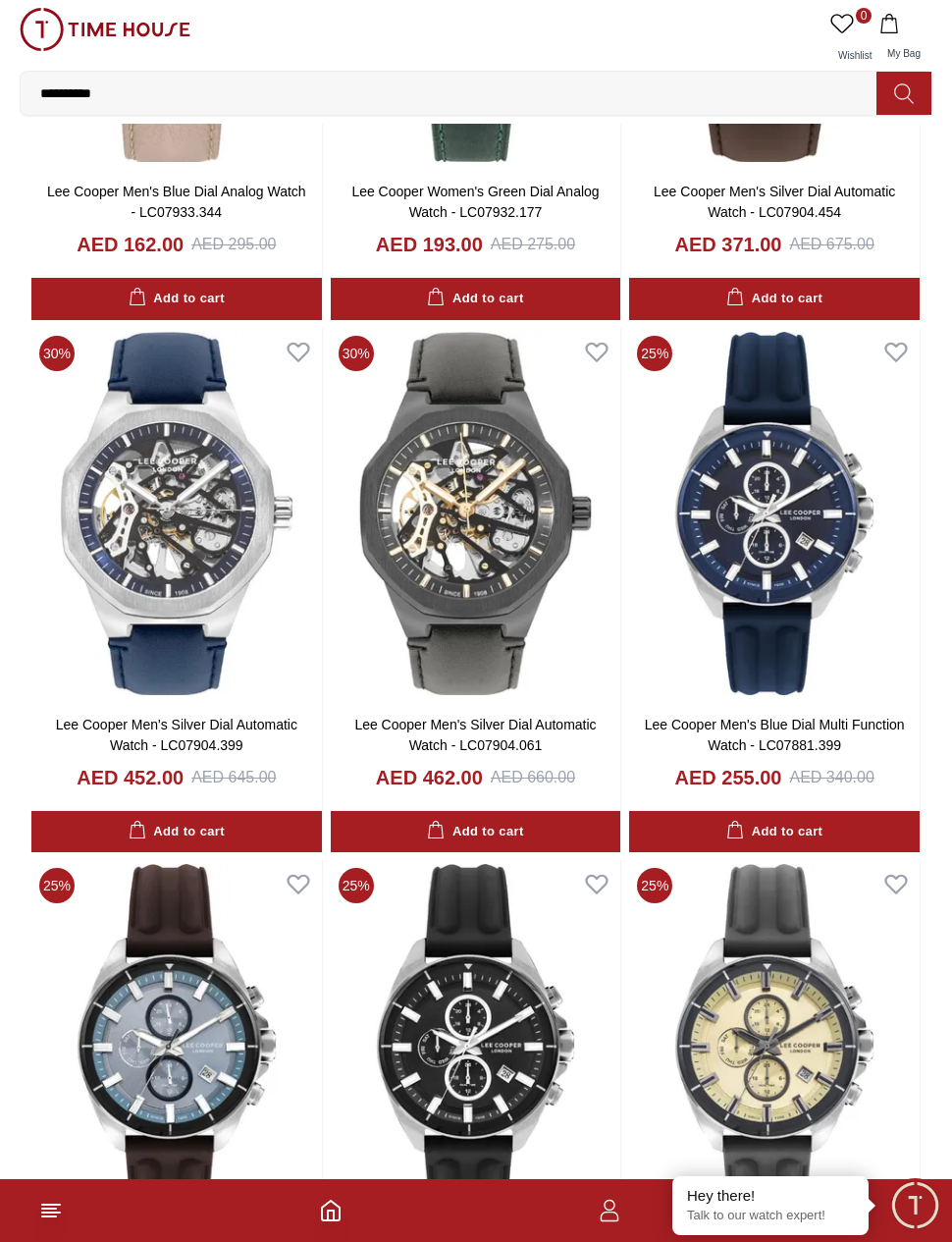 click at bounding box center (476, 513) 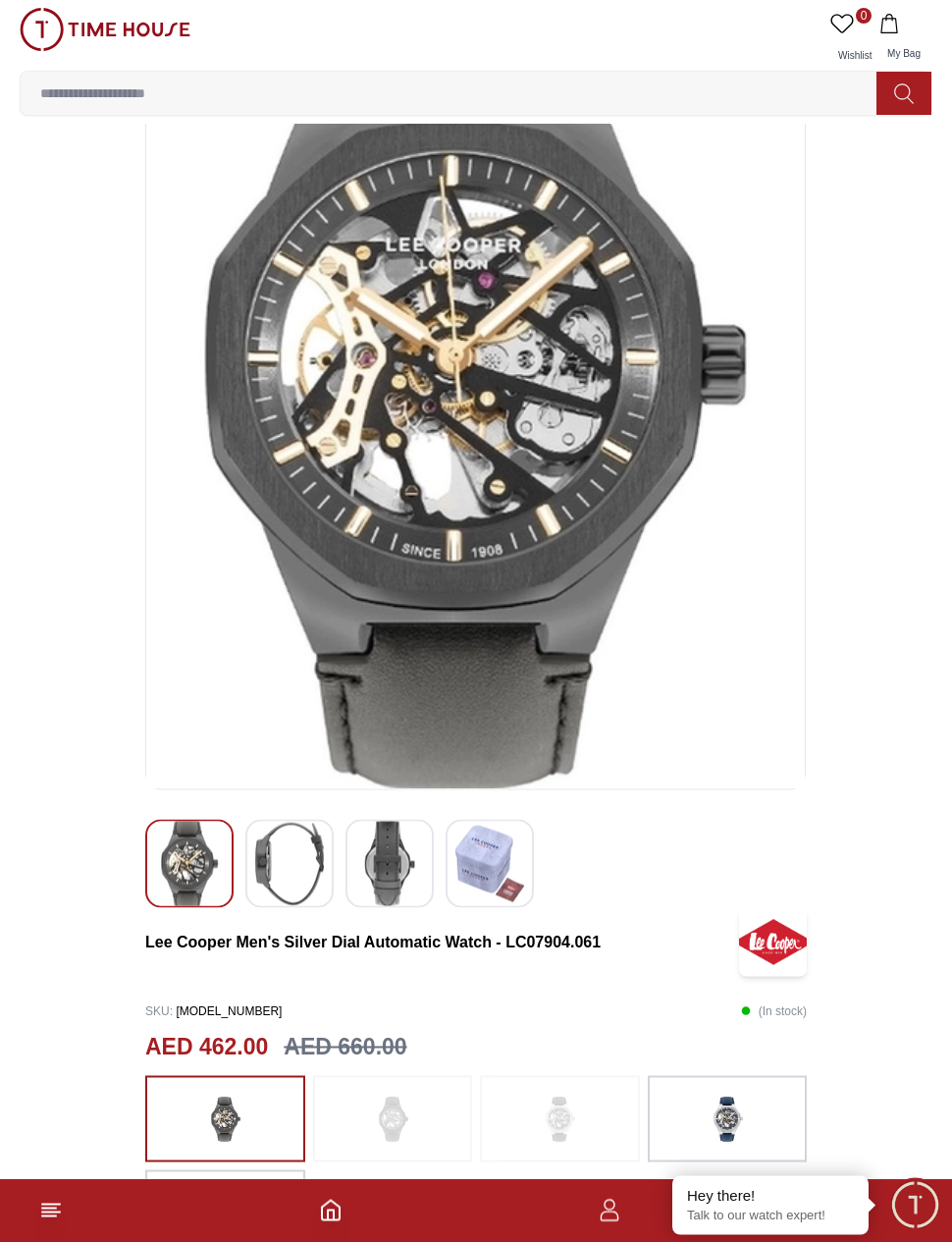 scroll, scrollTop: 81, scrollLeft: 0, axis: vertical 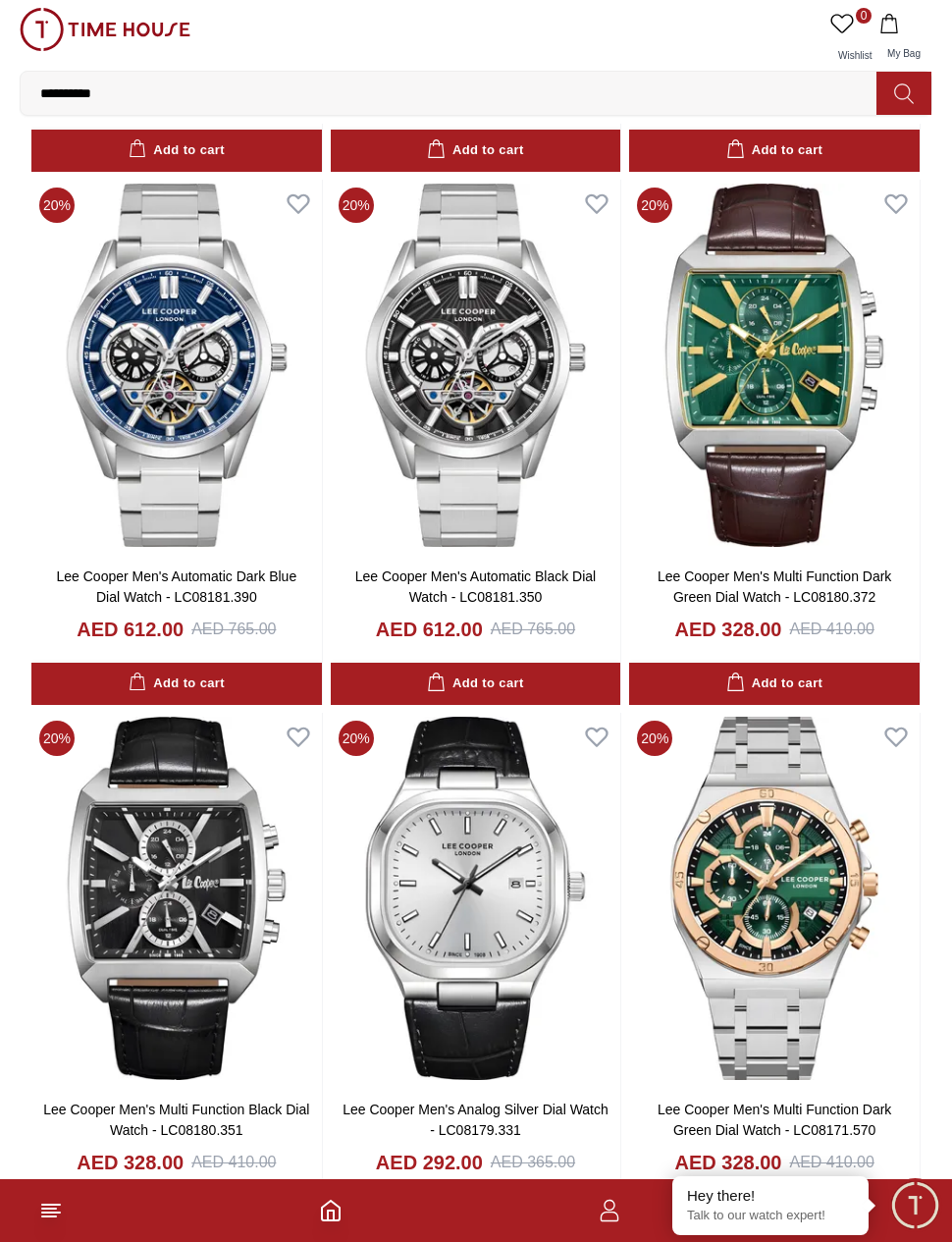 click at bounding box center (476, 365) 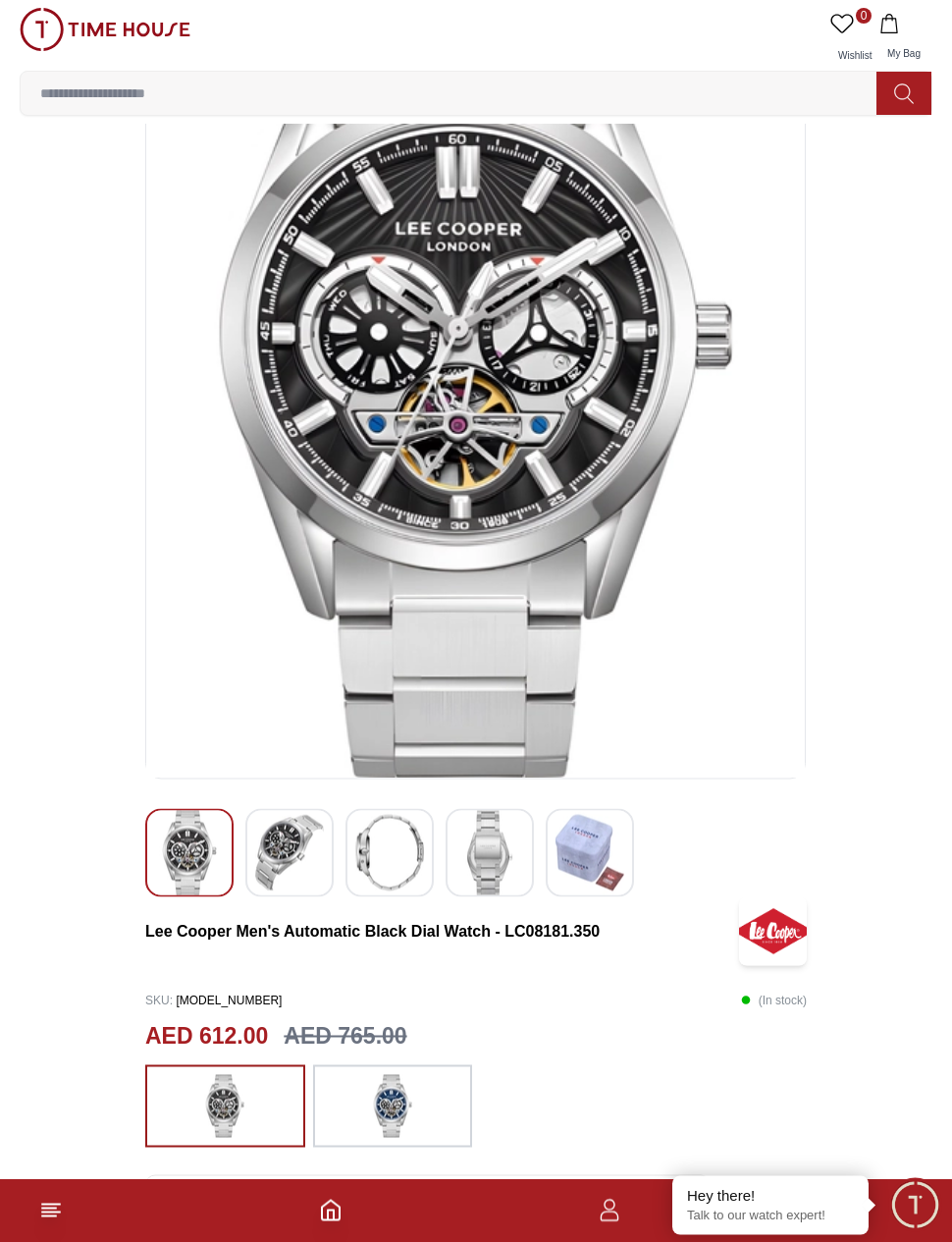 scroll, scrollTop: 198, scrollLeft: 0, axis: vertical 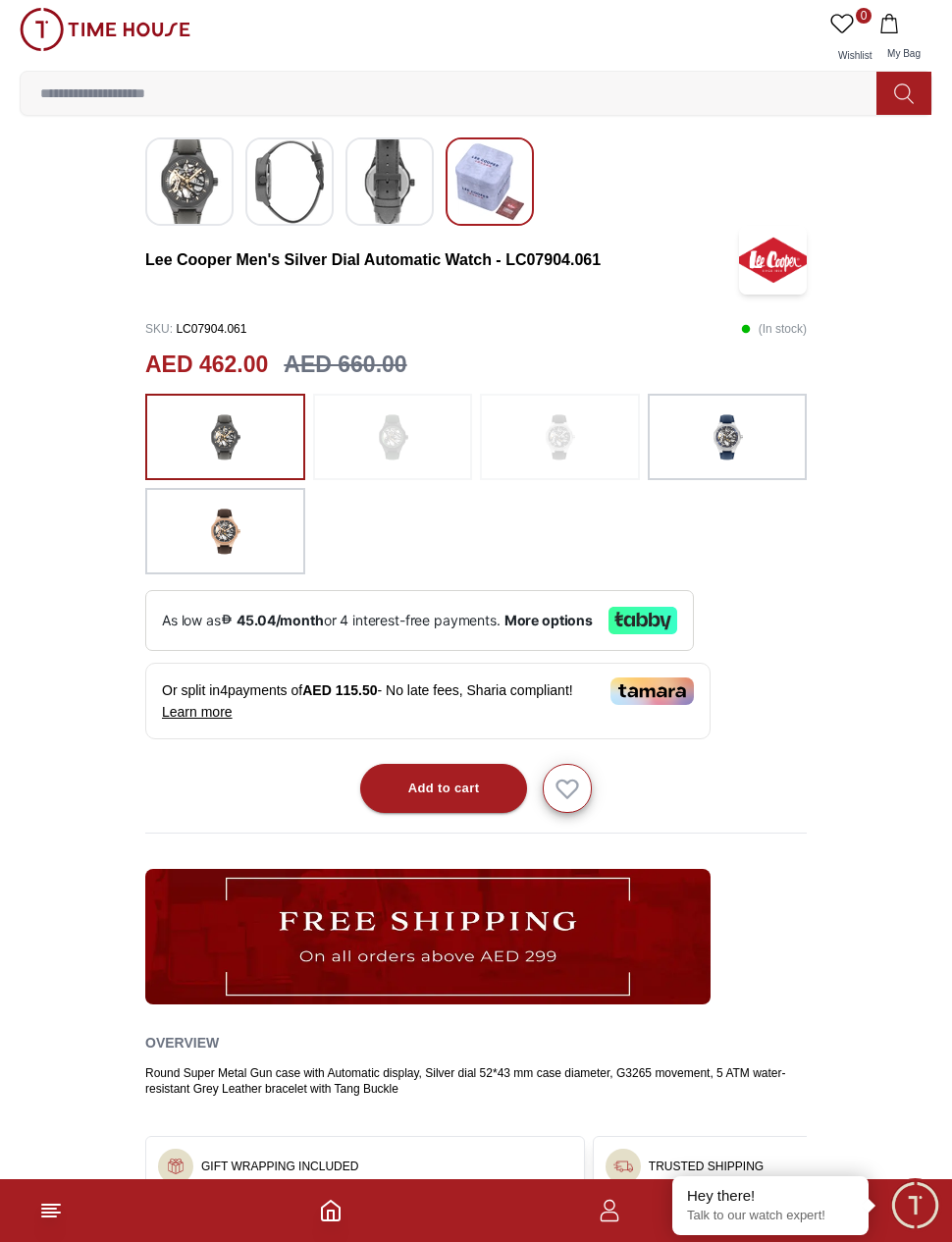 click on "Add to cart" at bounding box center (444, 788) 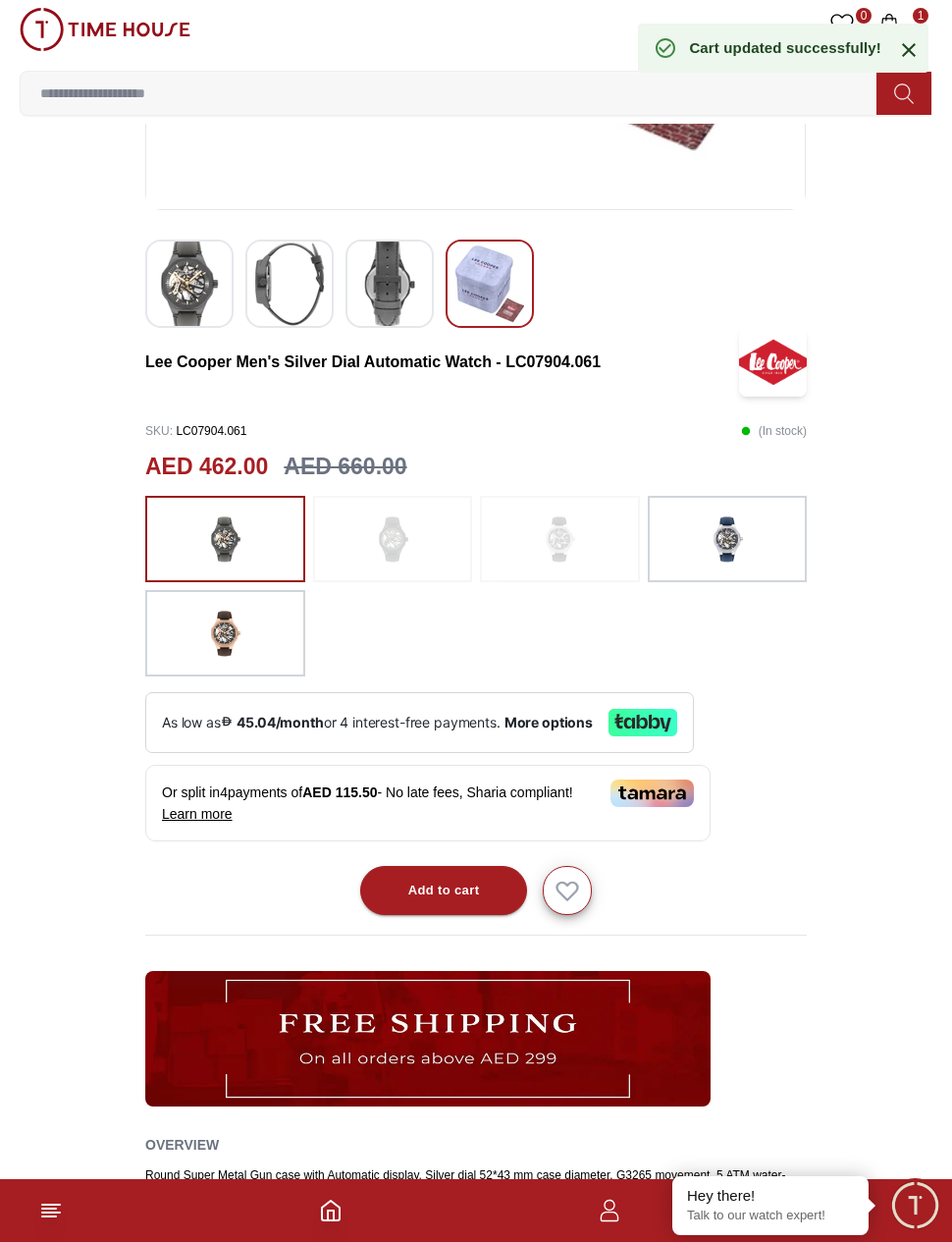 scroll, scrollTop: 667, scrollLeft: 0, axis: vertical 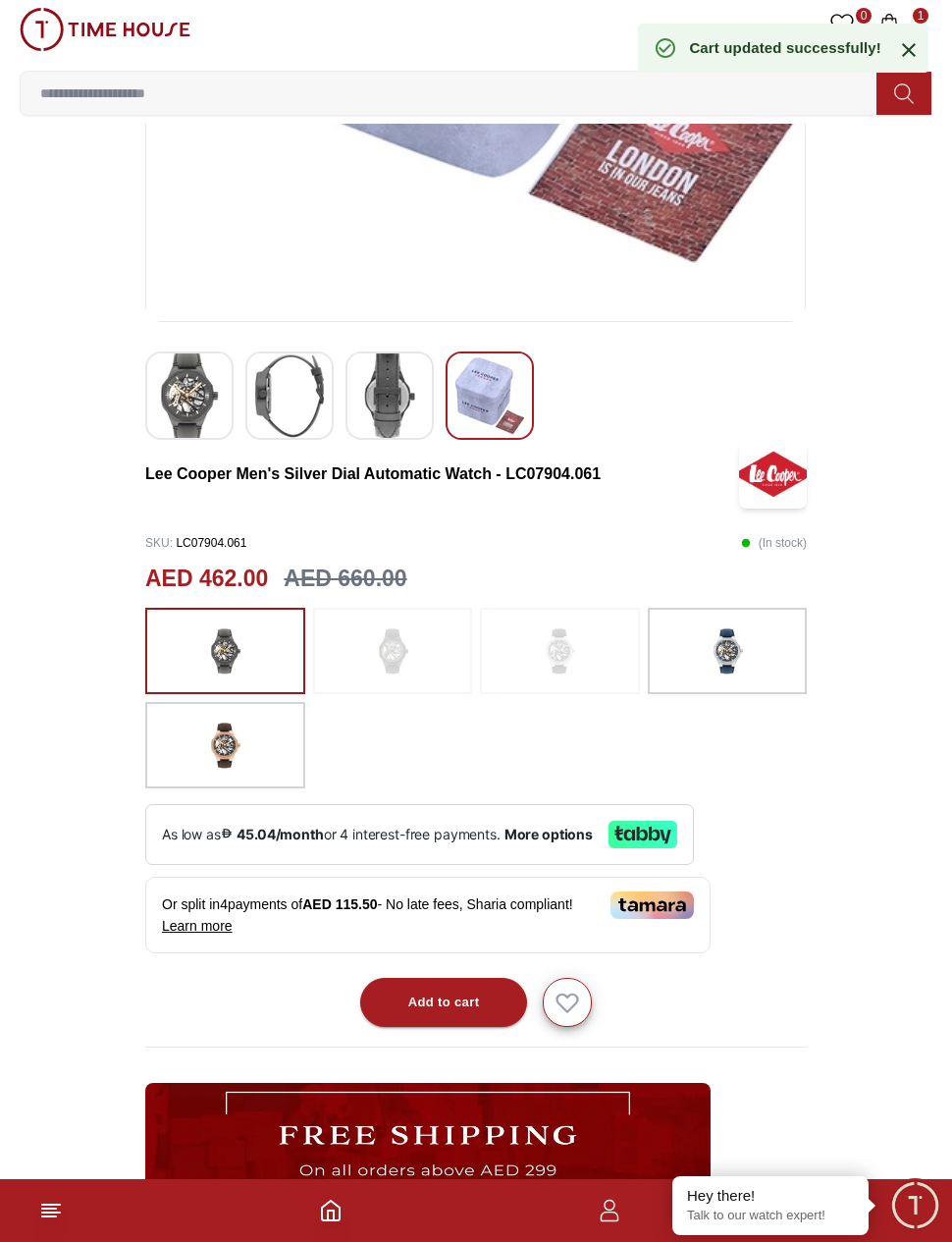 click 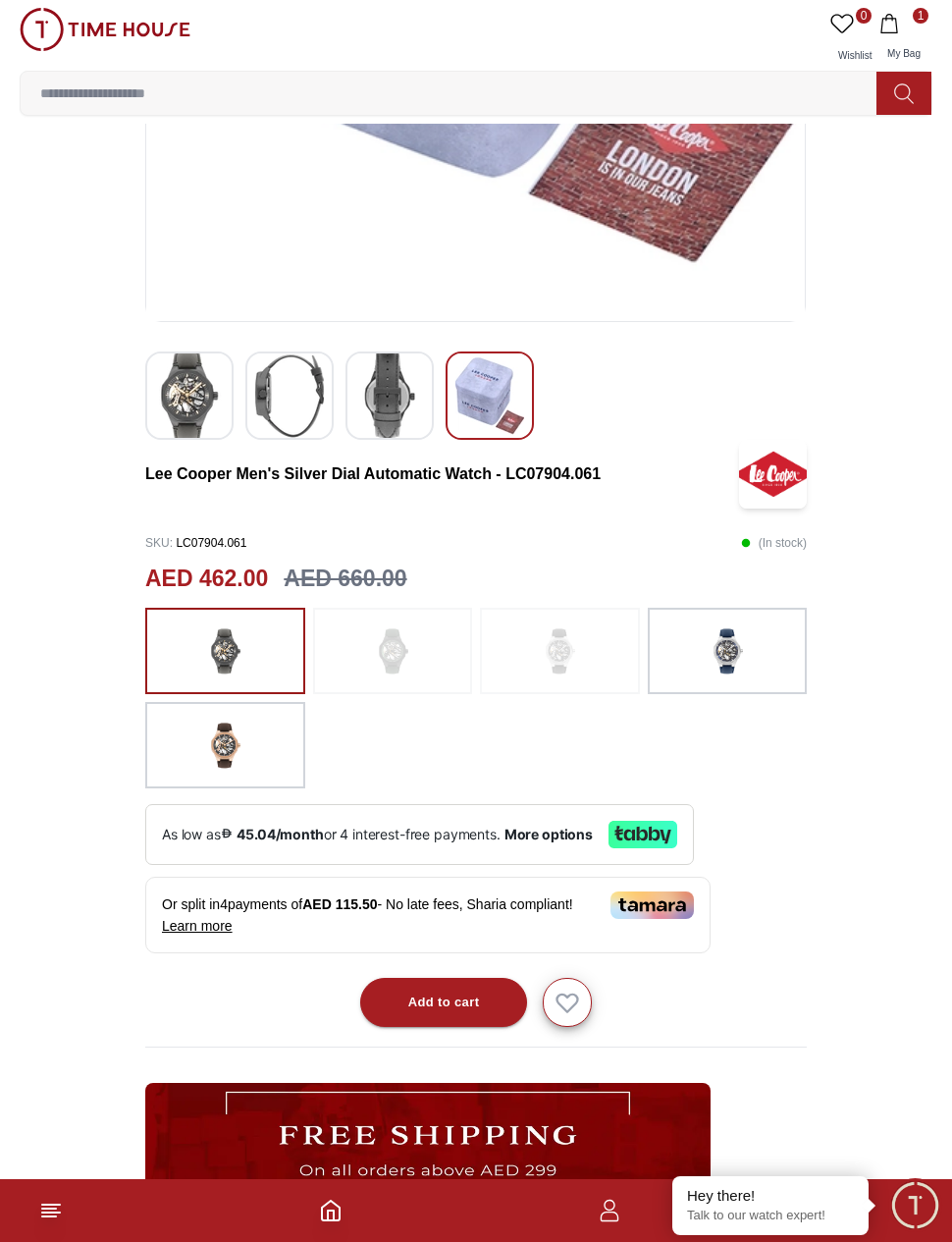 click on "1" at bounding box center (904, 24) 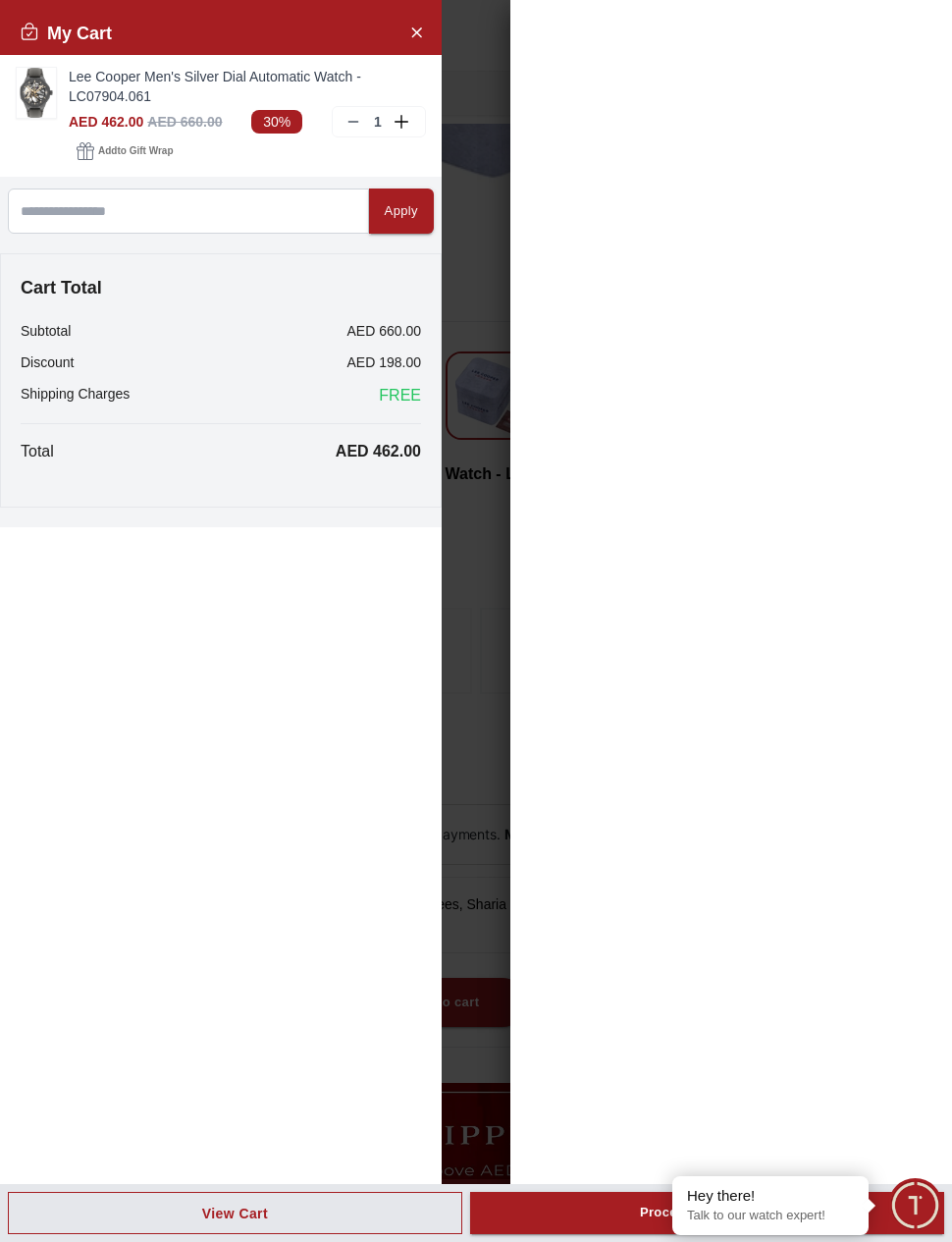 click at bounding box center (476, 621) 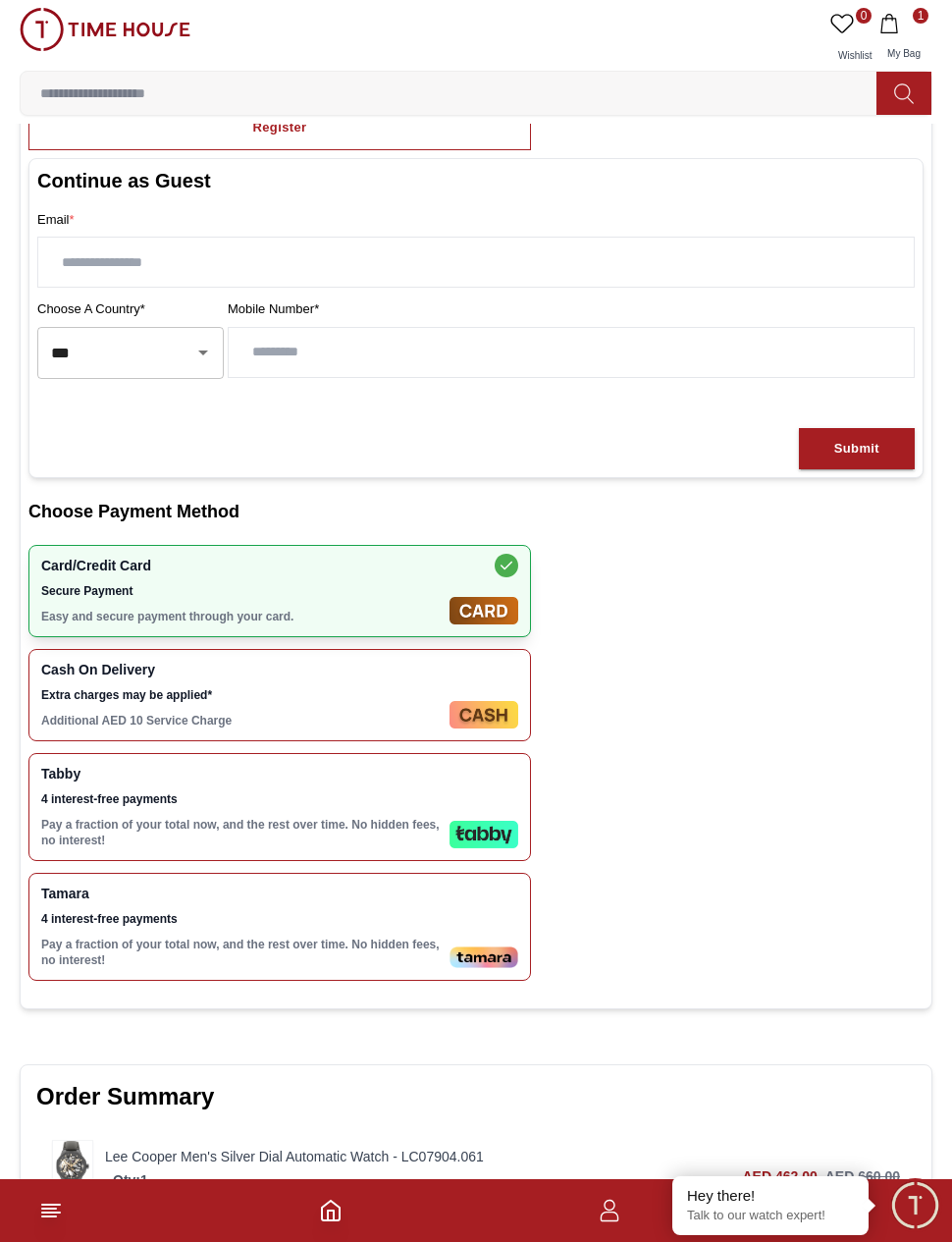 scroll, scrollTop: 223, scrollLeft: 0, axis: vertical 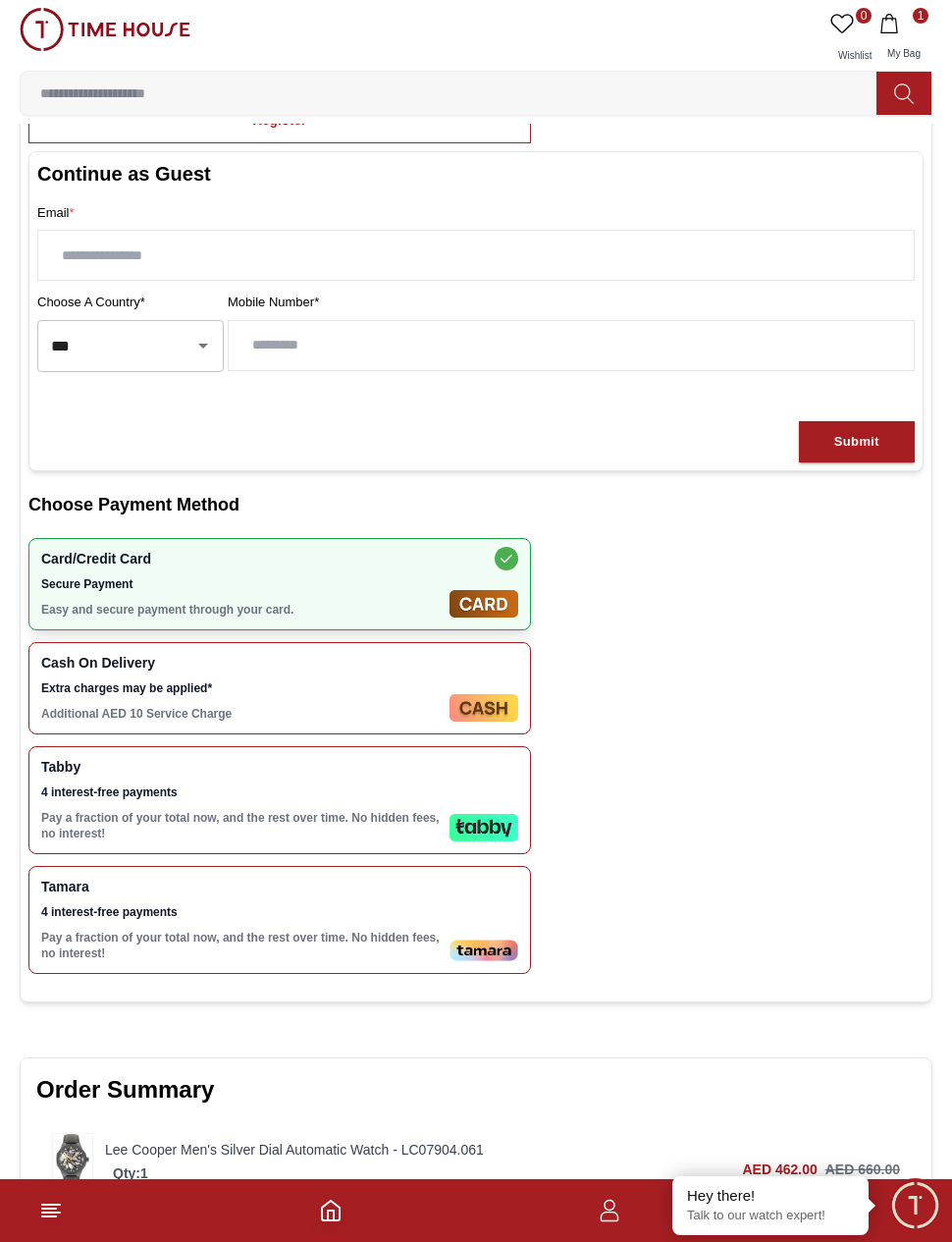 click on "***" at bounding box center (103, 346) 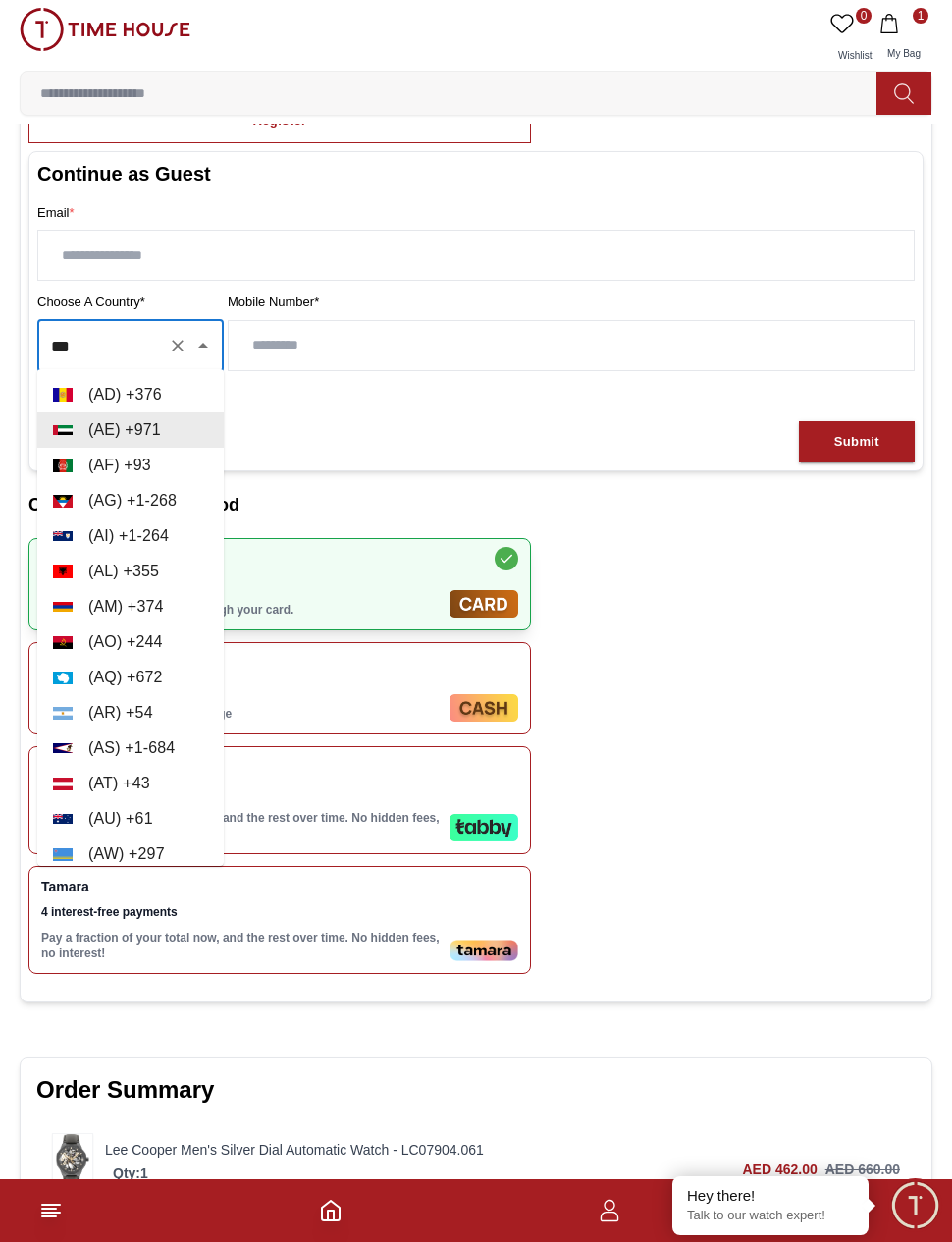 click on "Card/Credit Card Secure Payment Easy and secure payment through your card. Cash On Delivery Extra charges may be applied* Additional AED 10 Service Charge Tabby 4 interest-free payments Pay a fraction of your total now, and the rest over time. No hidden fees, no interest! Tamara 4 interest-free payments Pay a fraction of your total now, and the rest over time. No hidden fees, no interest!" at bounding box center (476, 756) 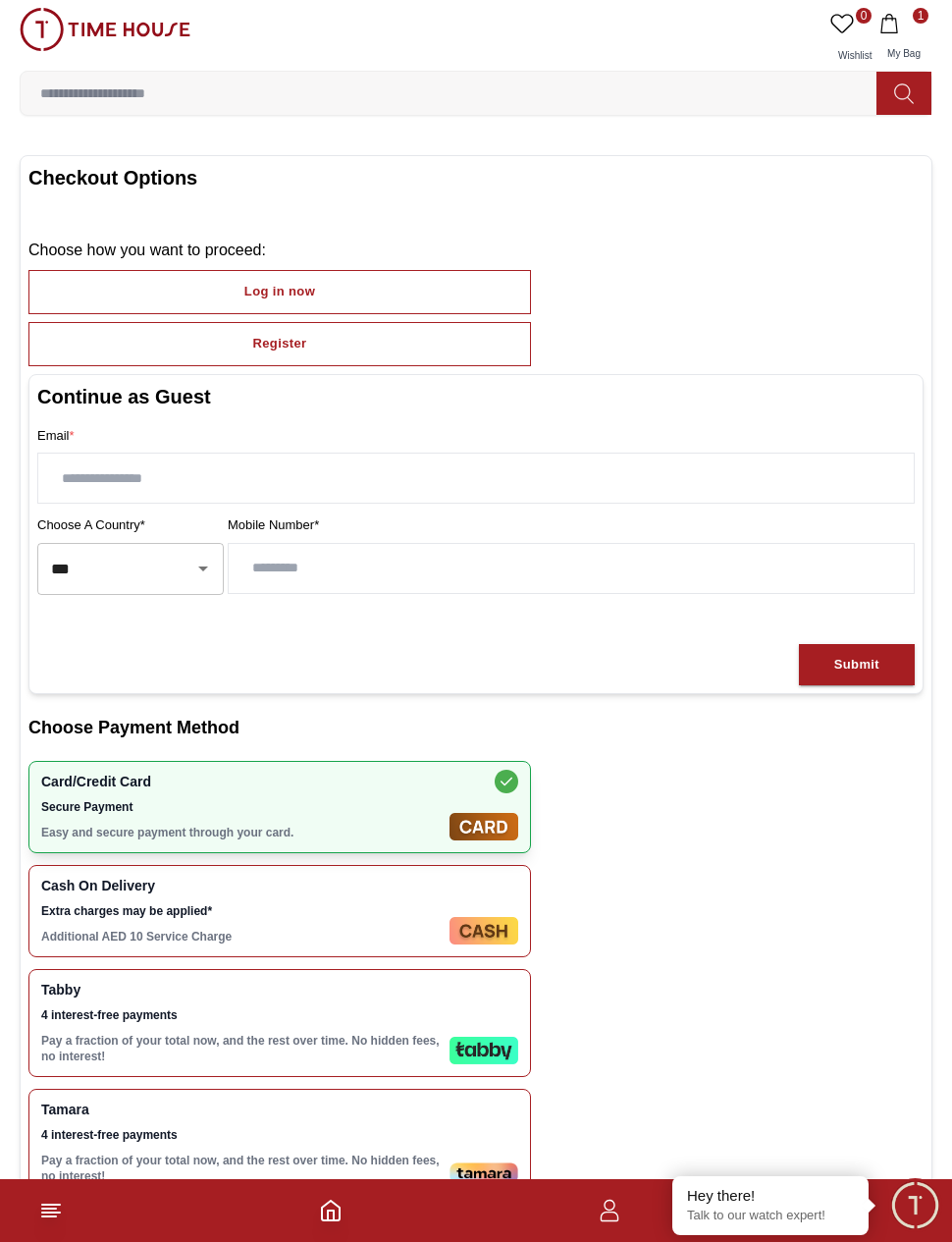 scroll, scrollTop: 9, scrollLeft: 0, axis: vertical 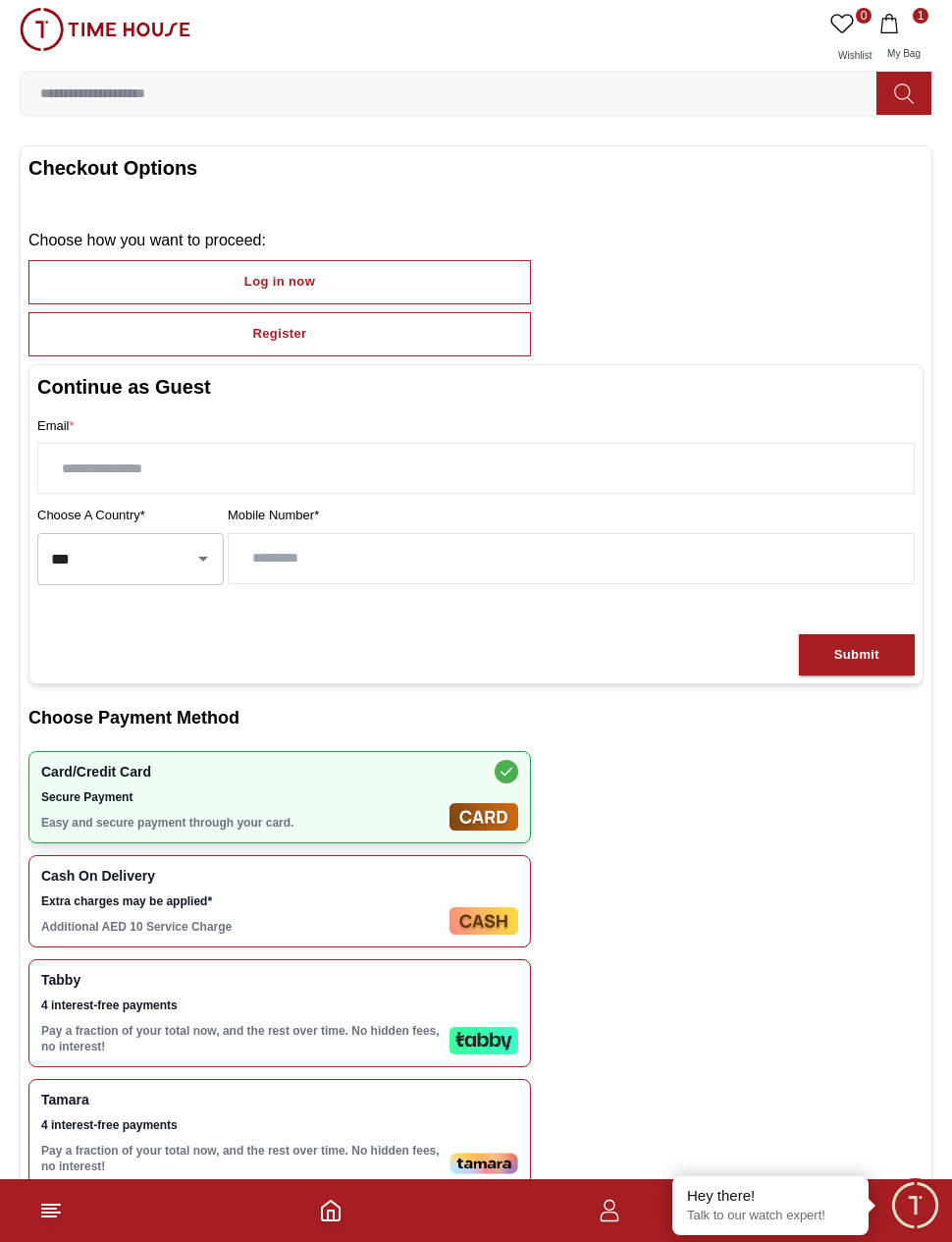 click at bounding box center (476, 468) 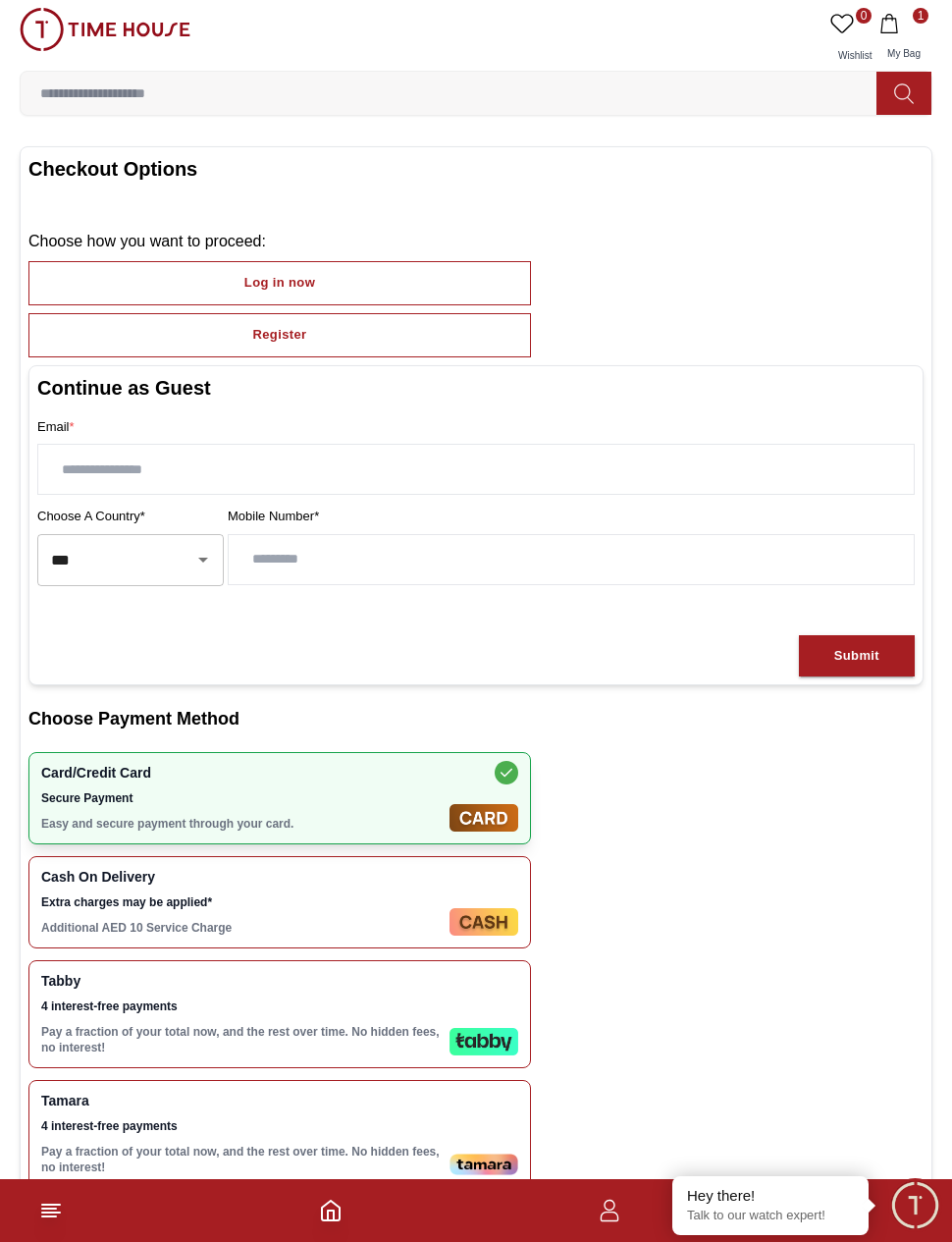 type on "**********" 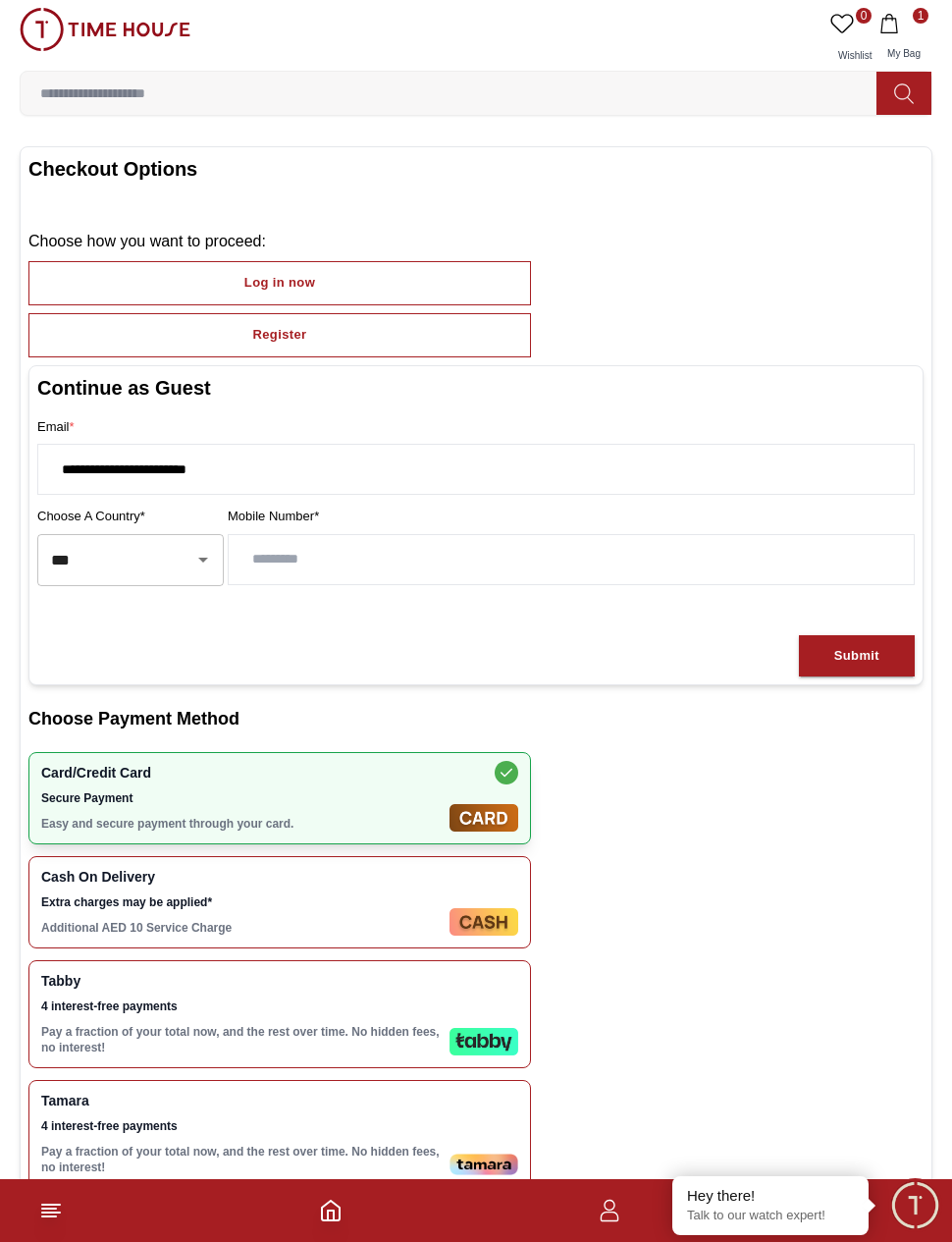type on "*********" 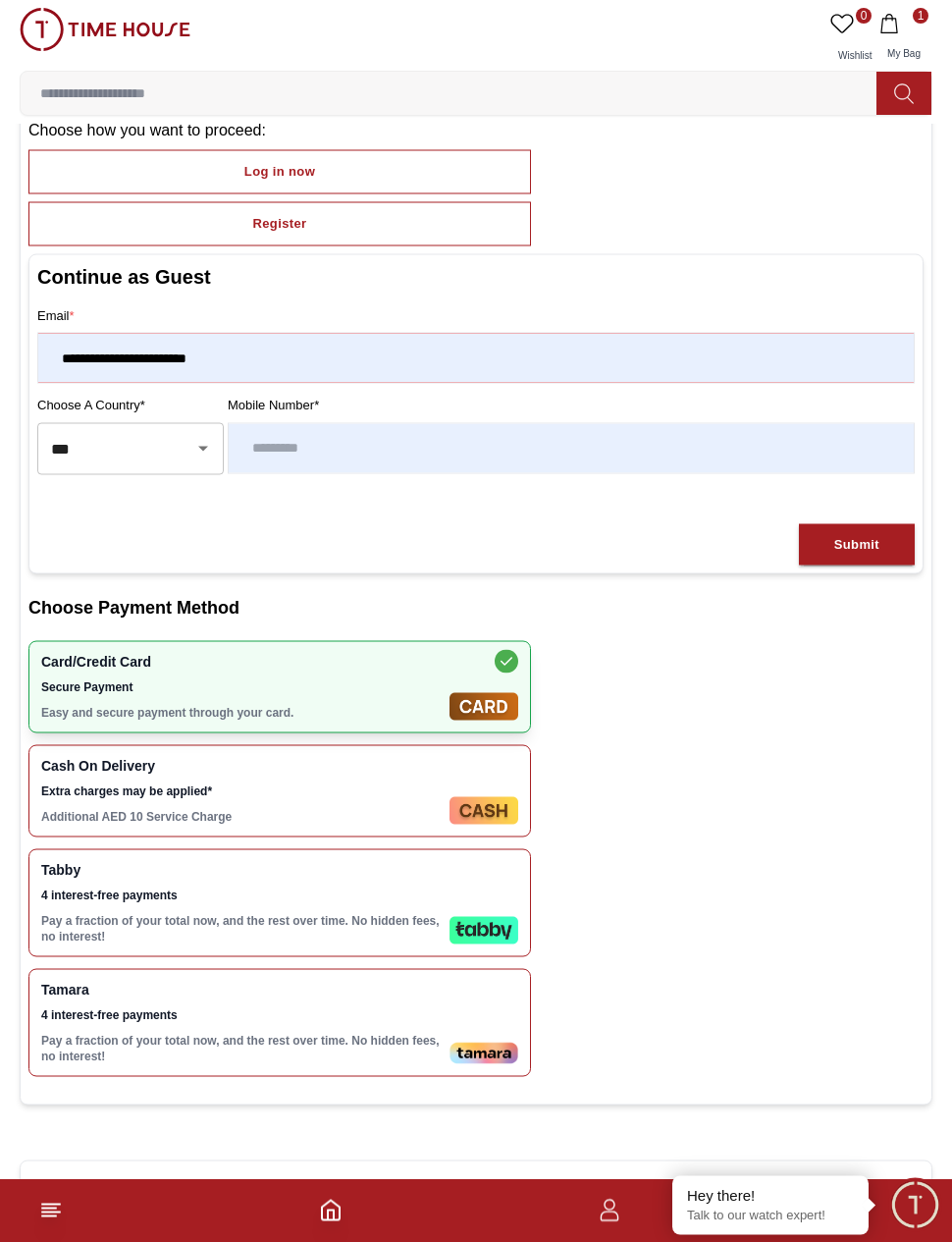 scroll, scrollTop: 121, scrollLeft: 0, axis: vertical 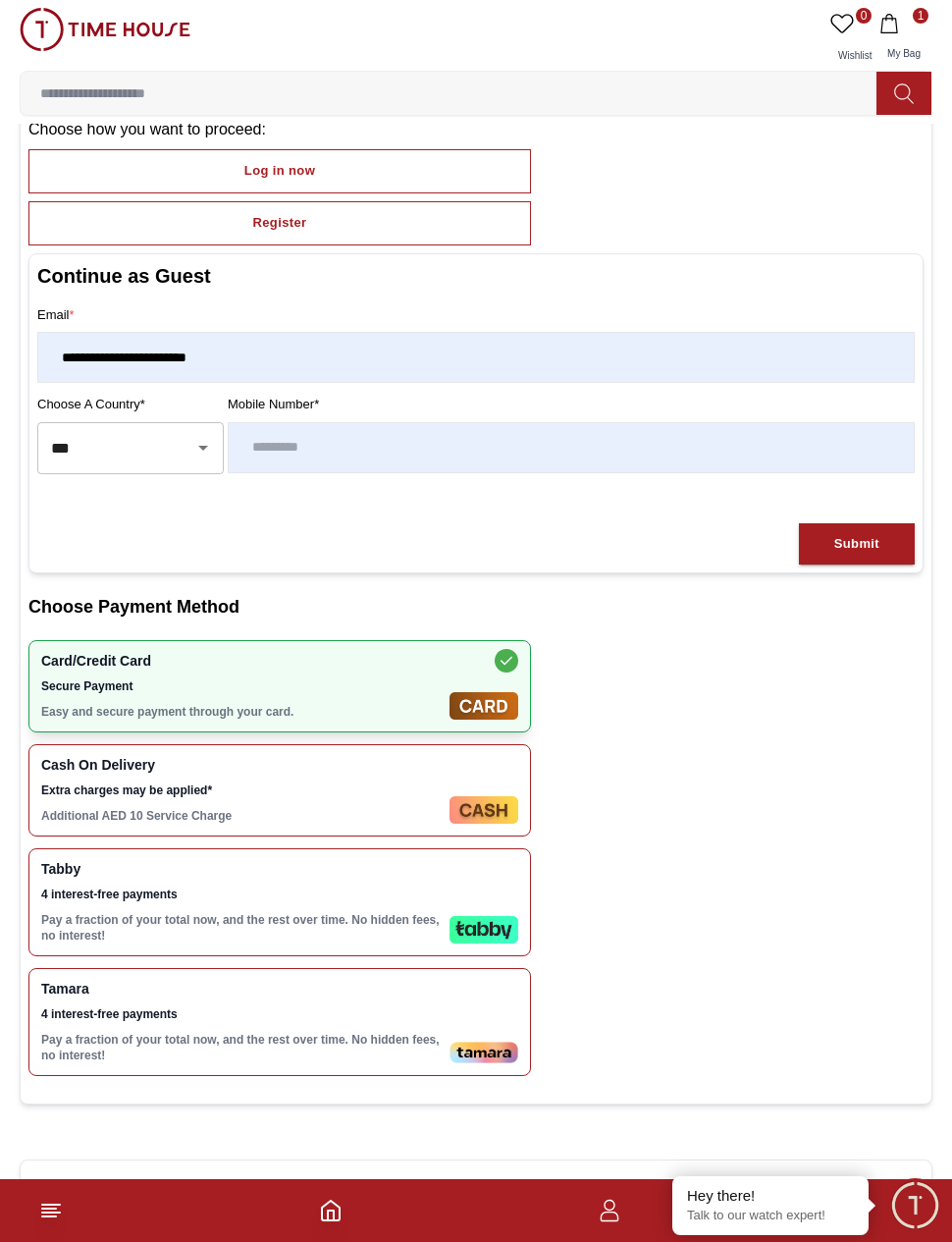 click on "Submit" at bounding box center [857, 544] 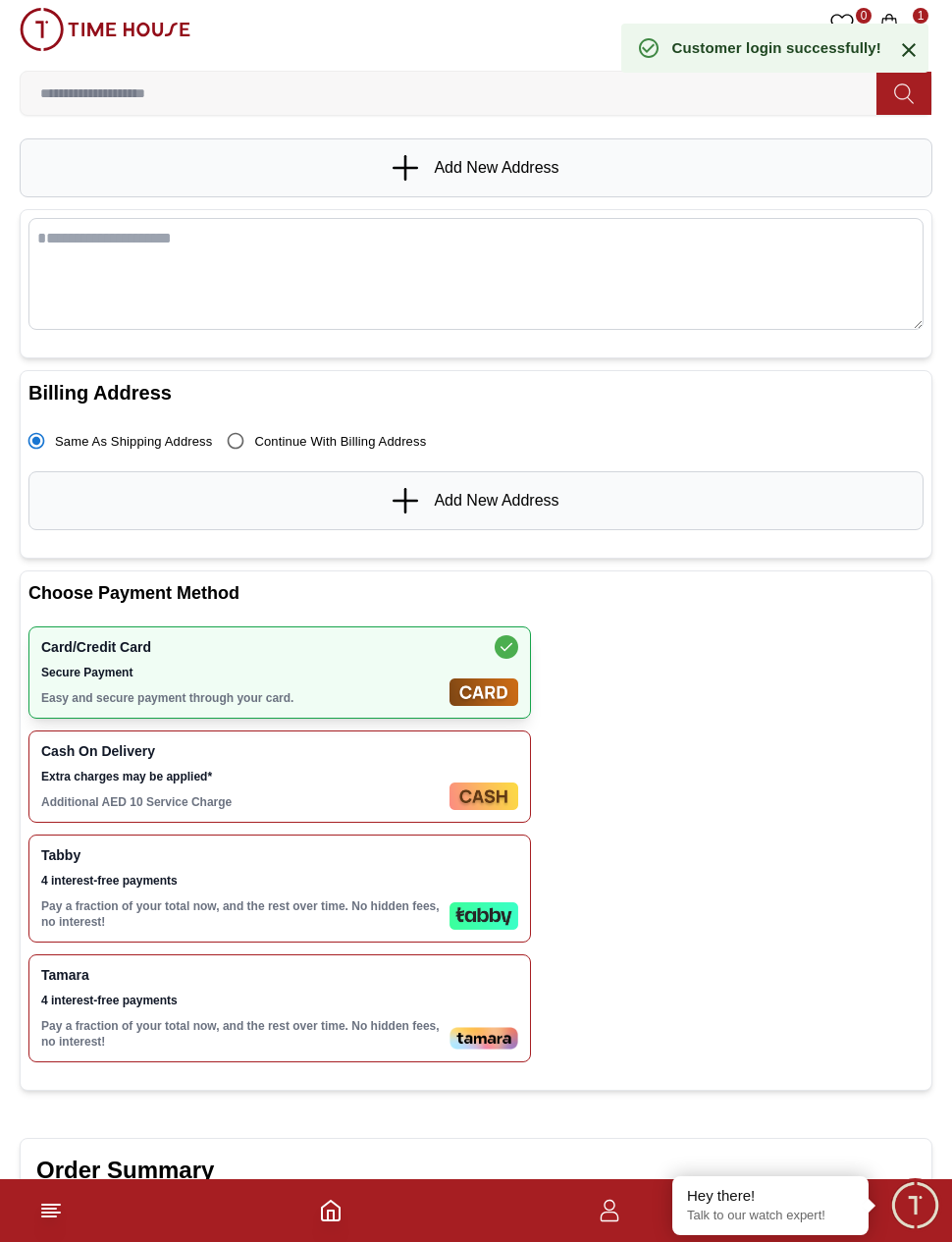 scroll, scrollTop: 154, scrollLeft: 0, axis: vertical 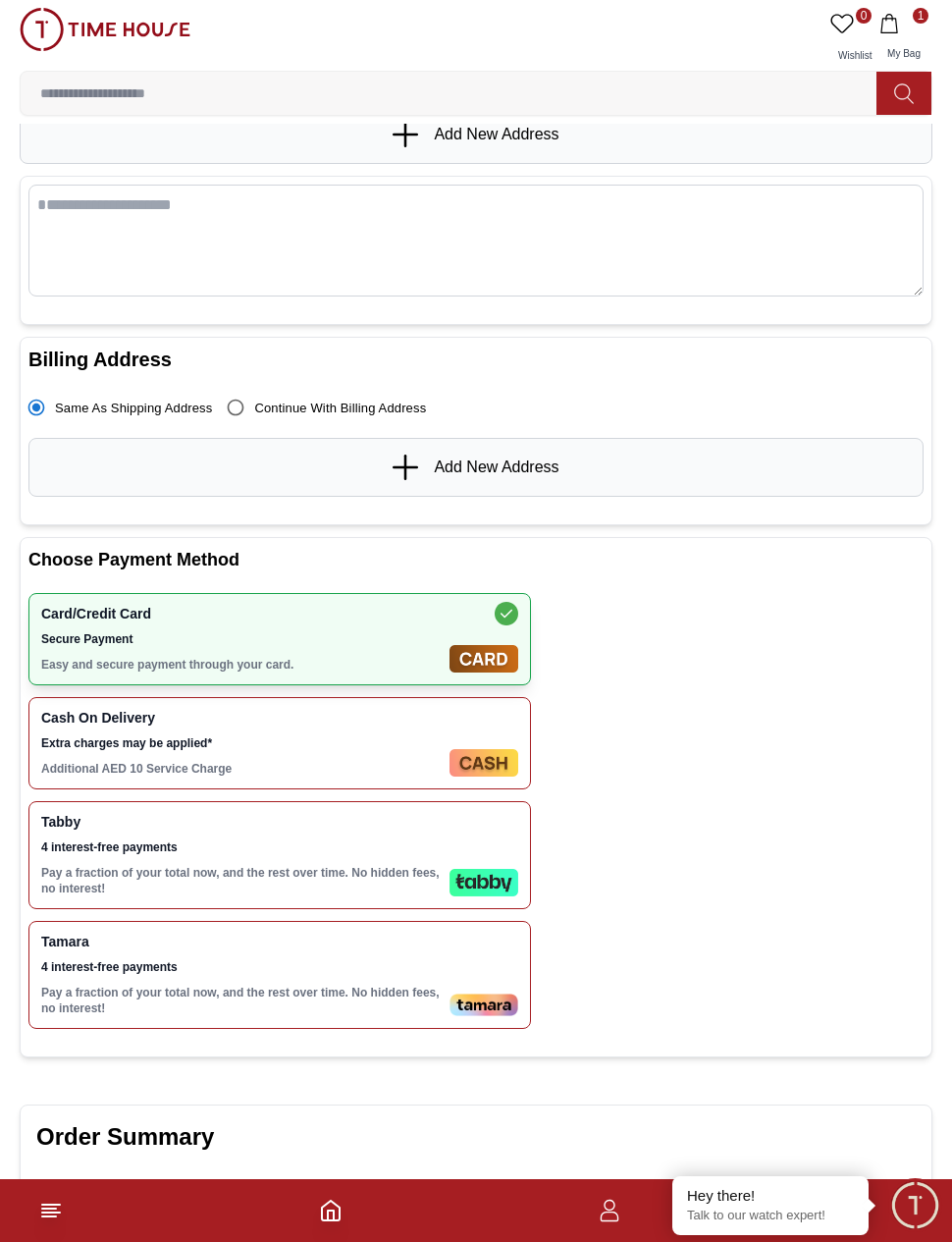 click on "Add New Address" at bounding box center [476, 467] 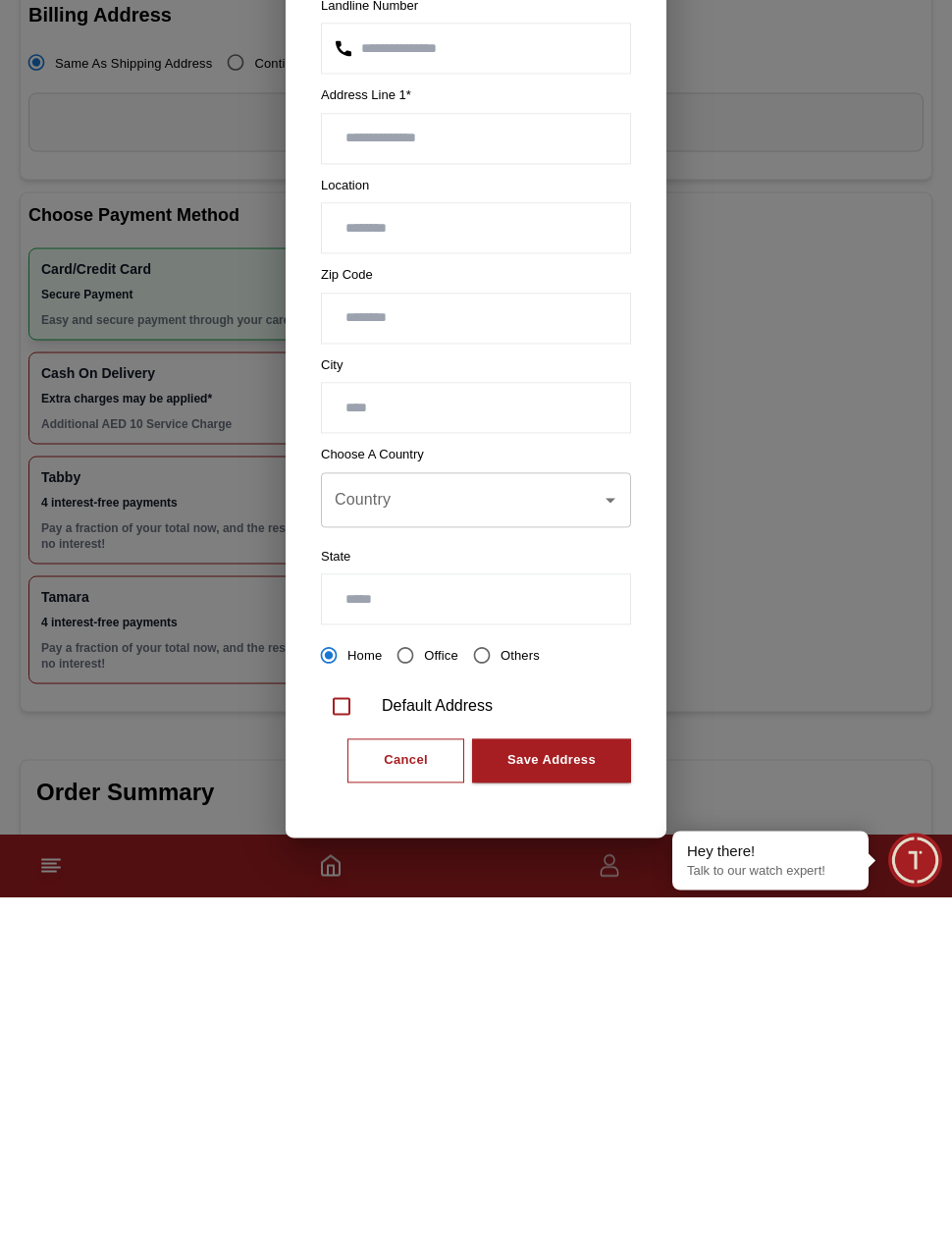 click on "Country" at bounding box center [461, 844] 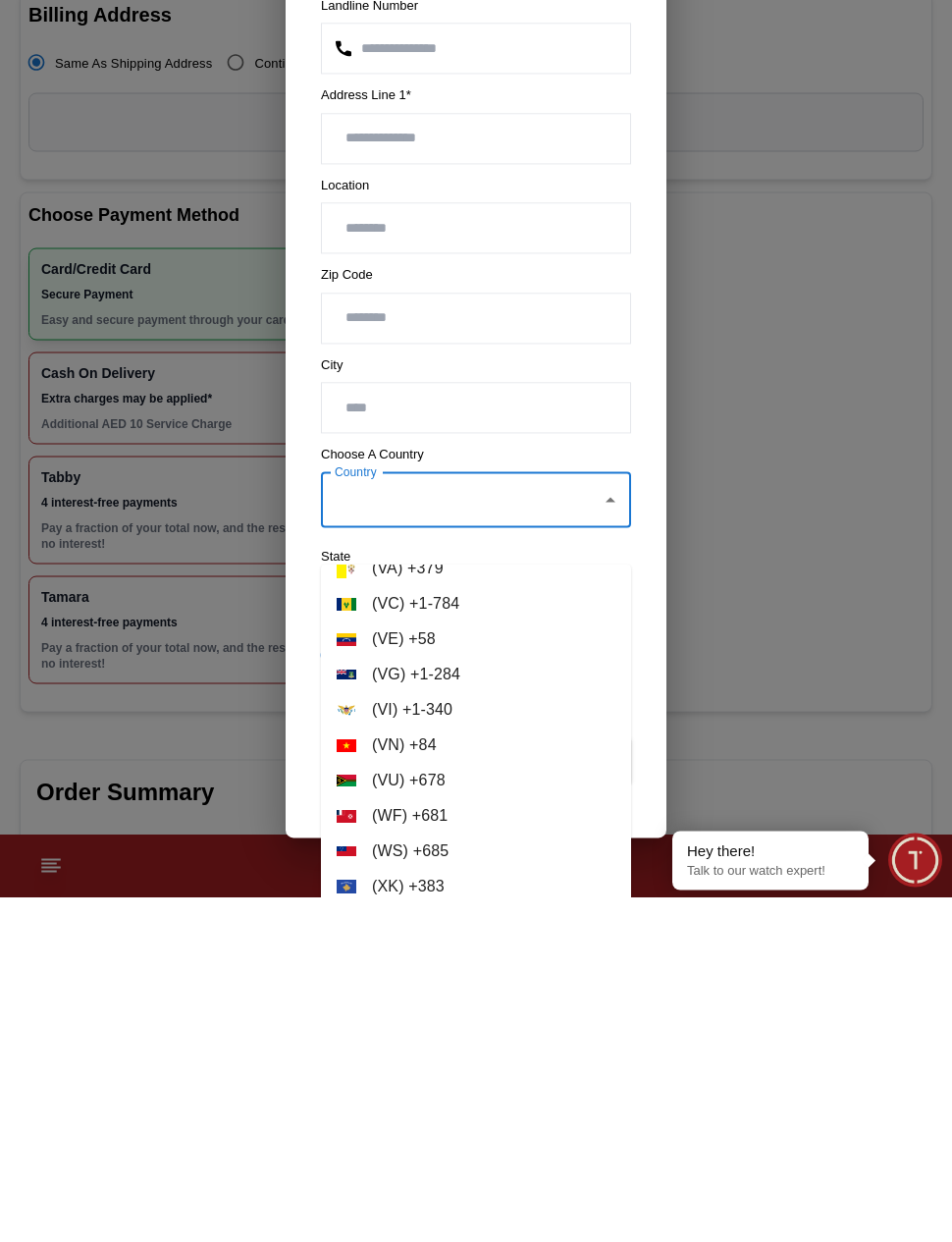 scroll, scrollTop: 8255, scrollLeft: 0, axis: vertical 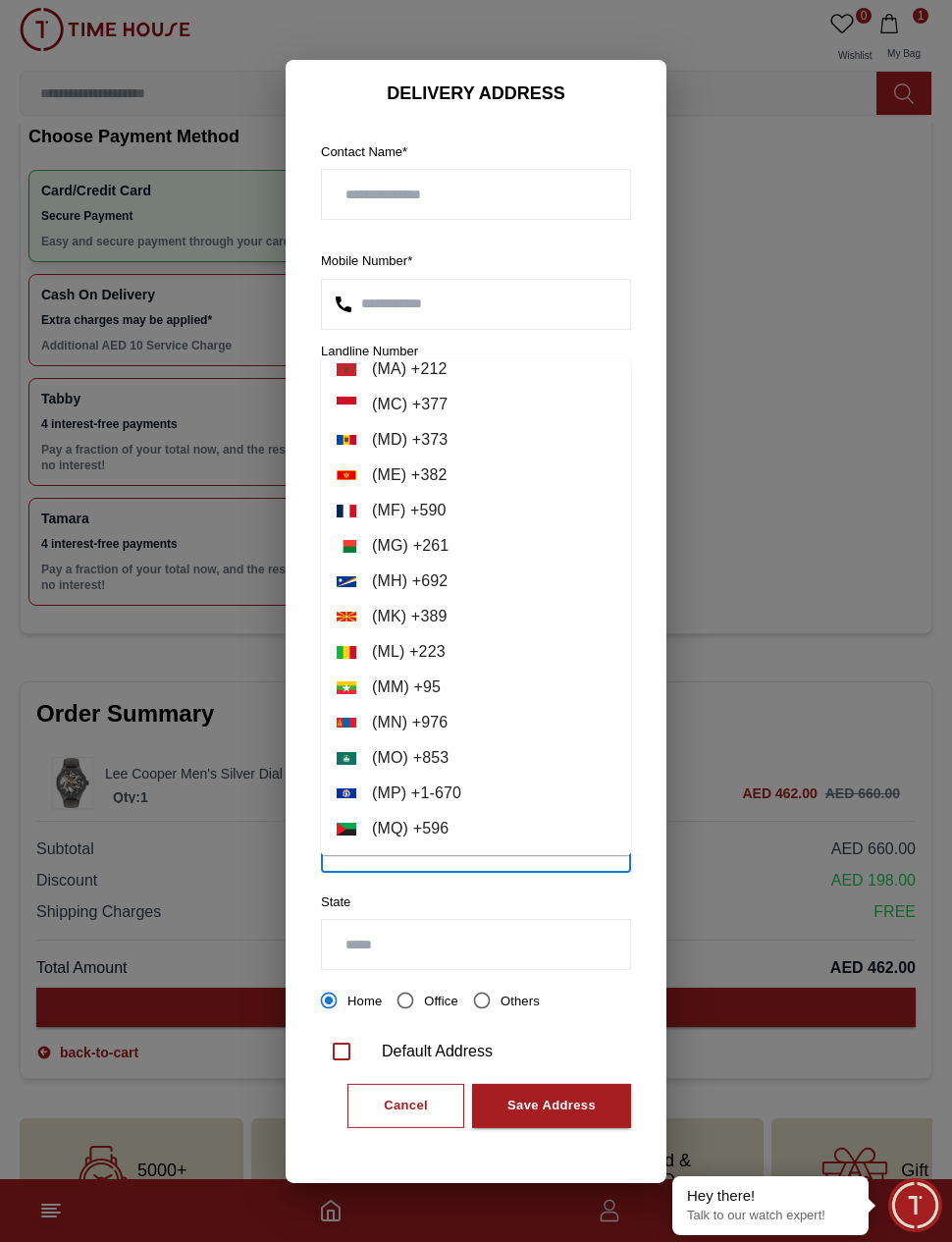 click on "Country" at bounding box center [461, 844] 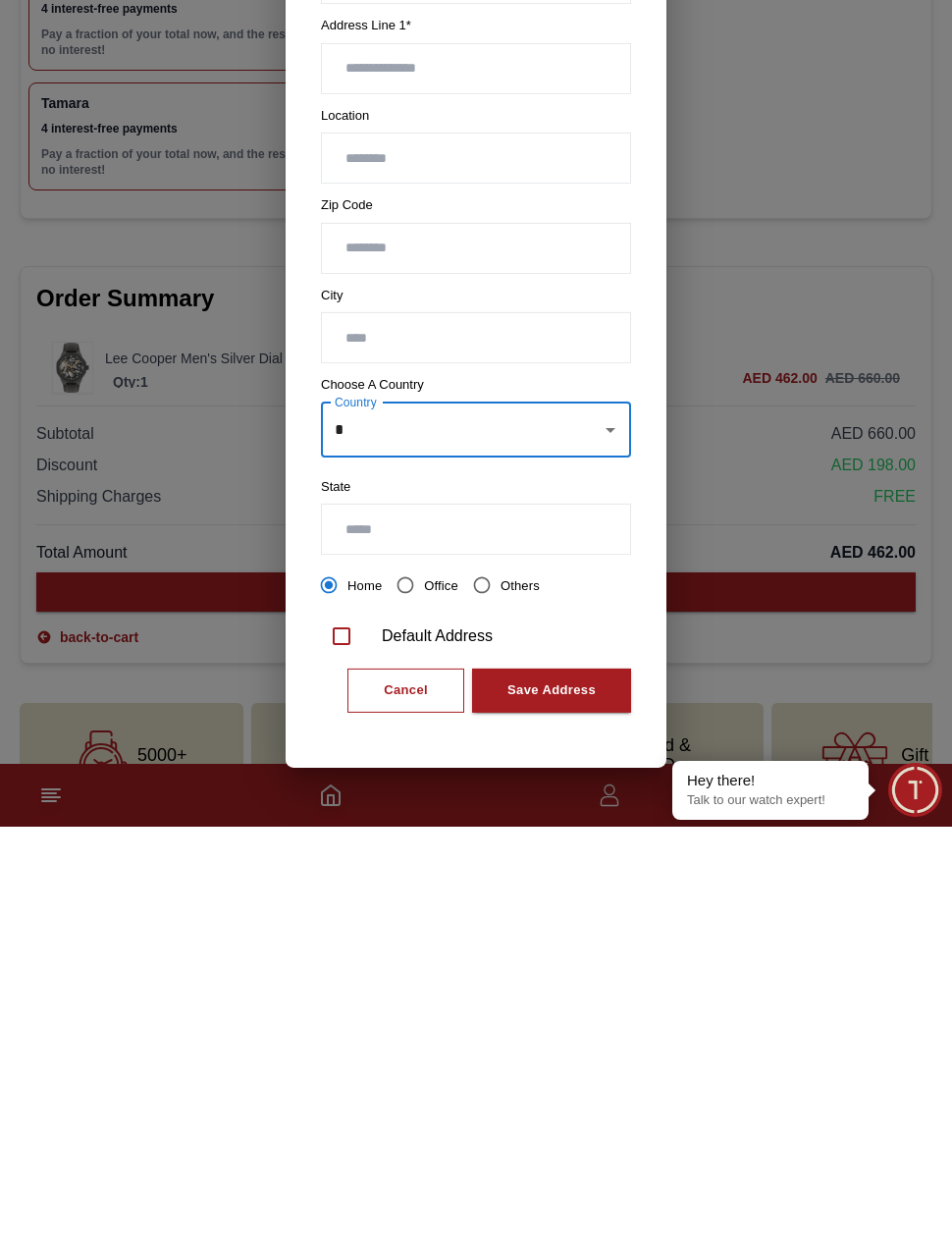 scroll, scrollTop: 656, scrollLeft: 0, axis: vertical 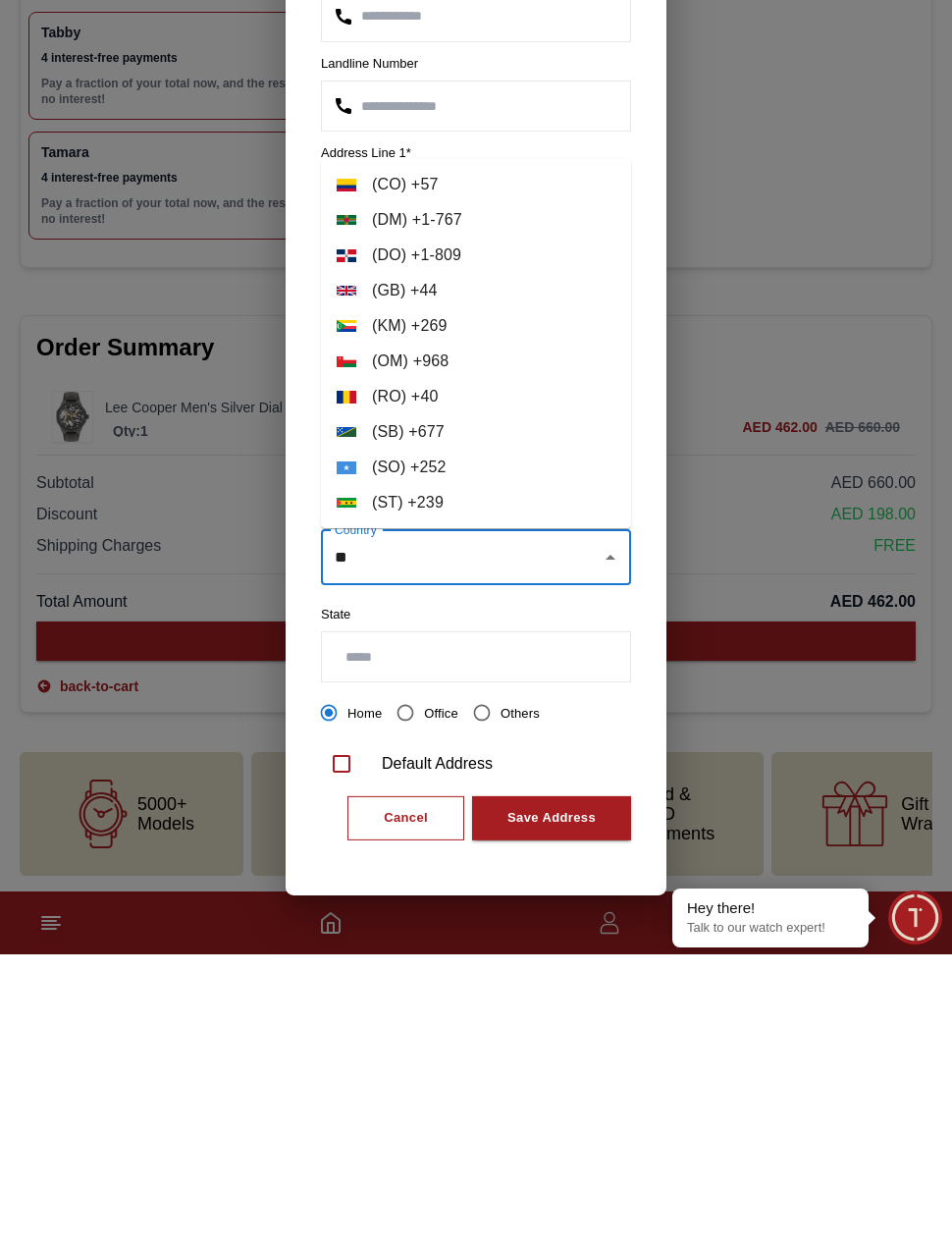 click on "( OM ) + 968" at bounding box center [476, 649] 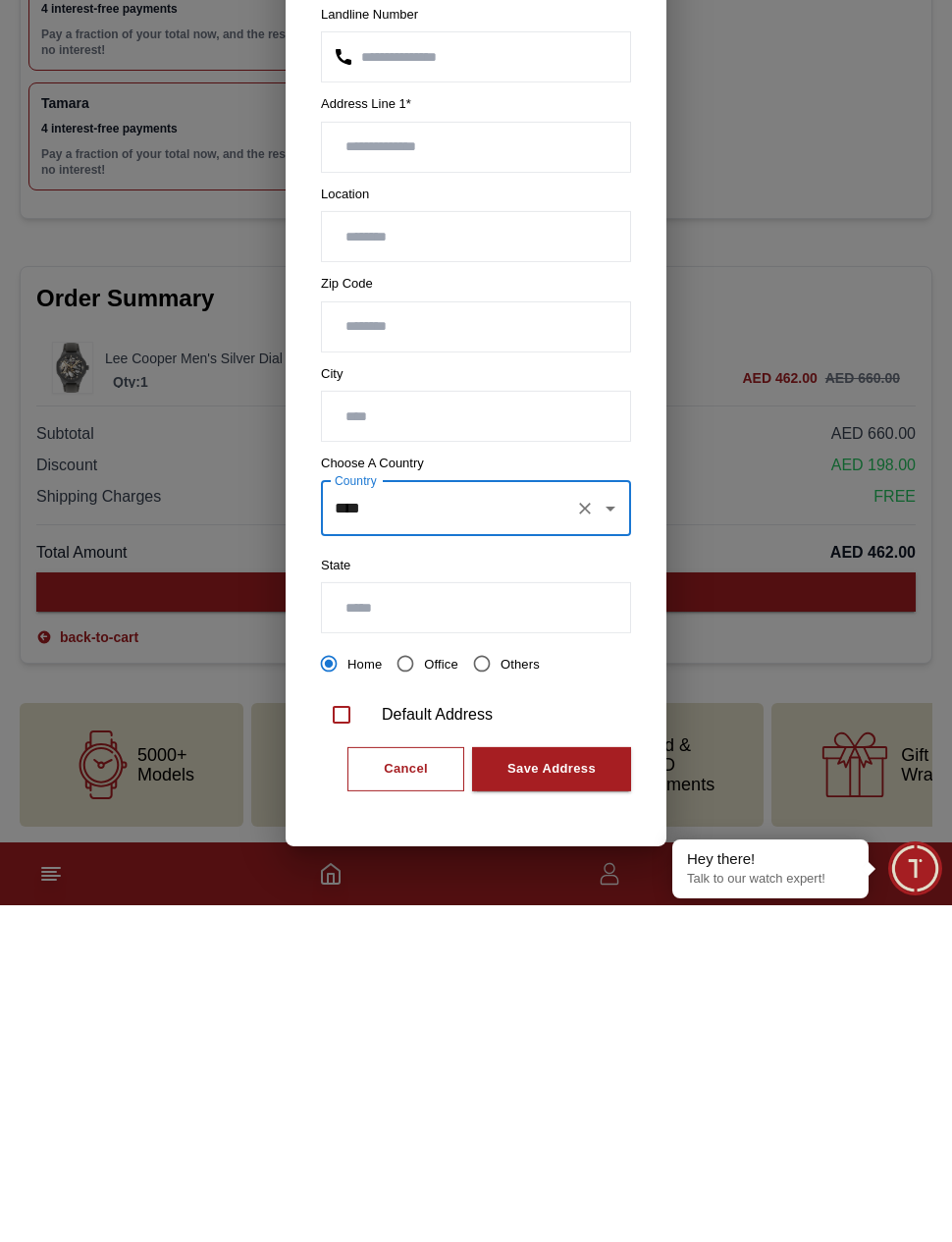 click on "Save Address" at bounding box center (552, 1106) 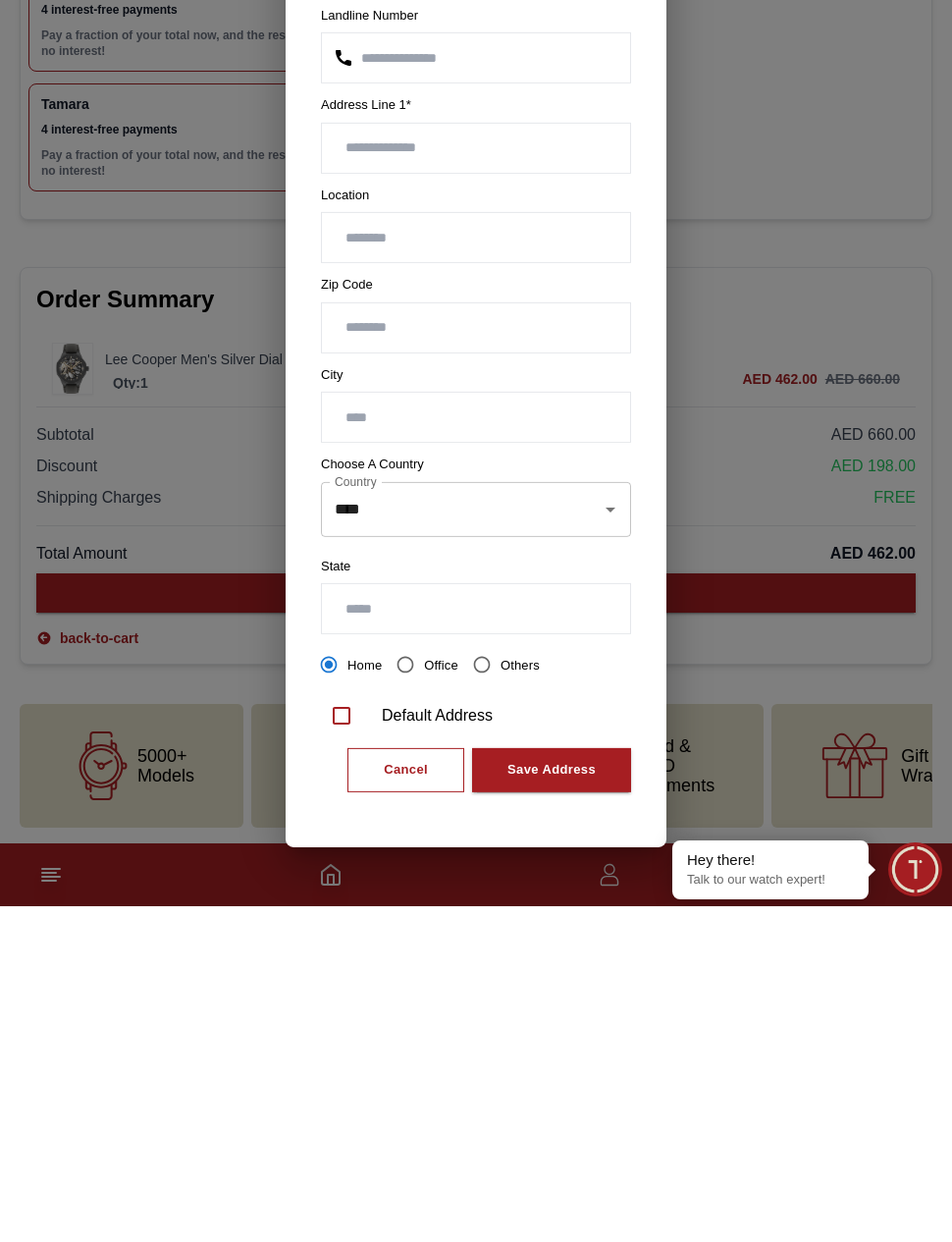 scroll, scrollTop: 401, scrollLeft: 0, axis: vertical 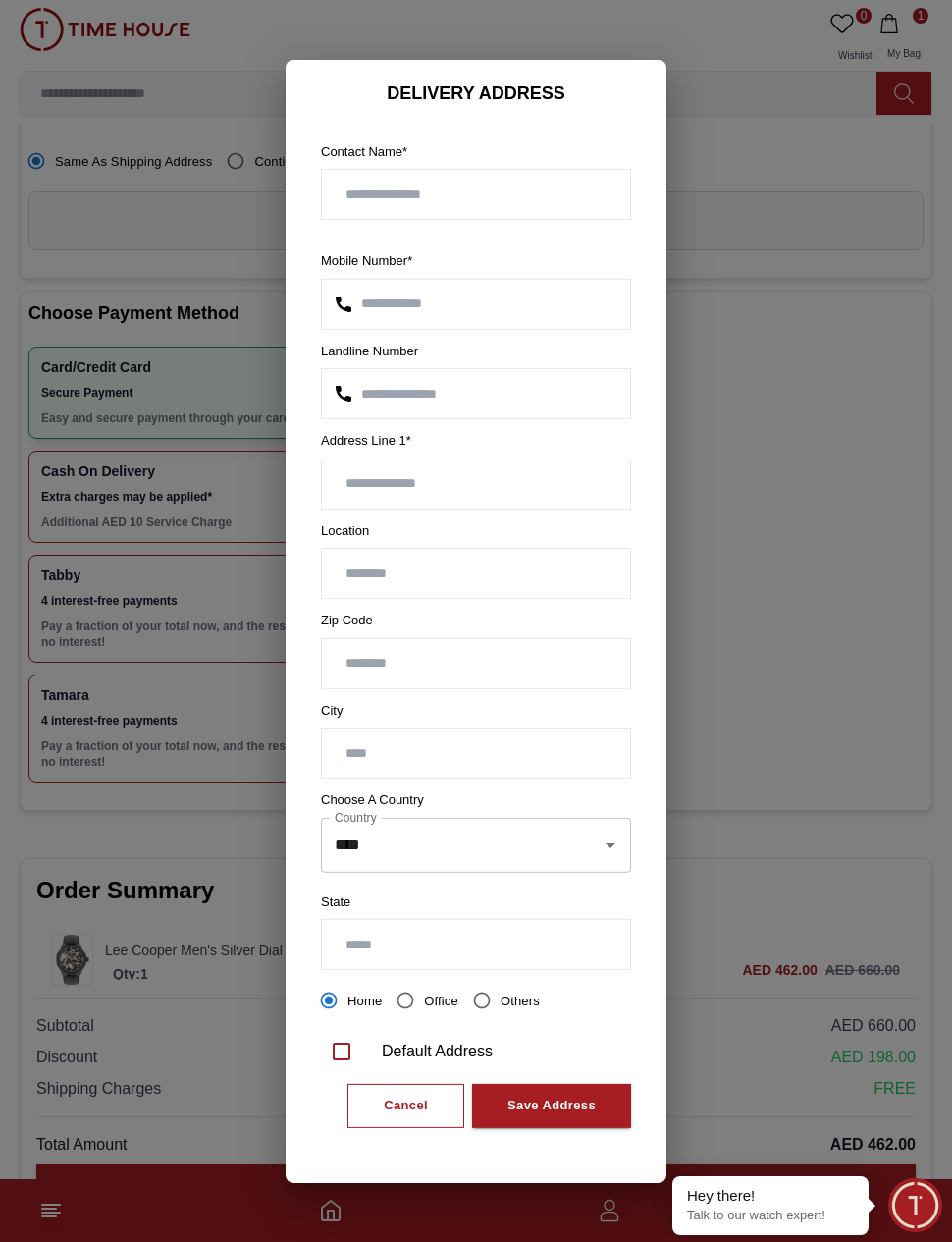 click at bounding box center (476, 194) 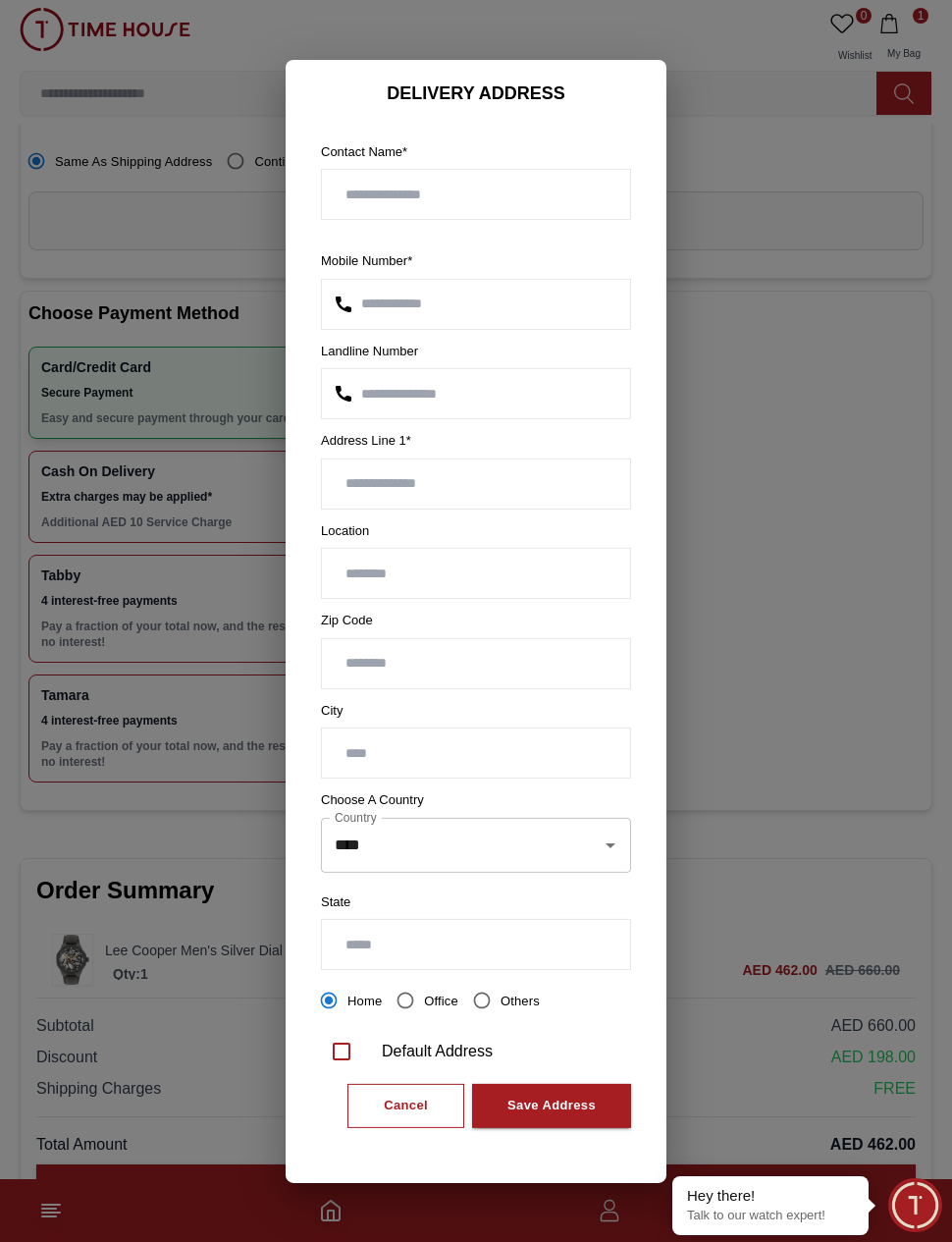 type on "**********" 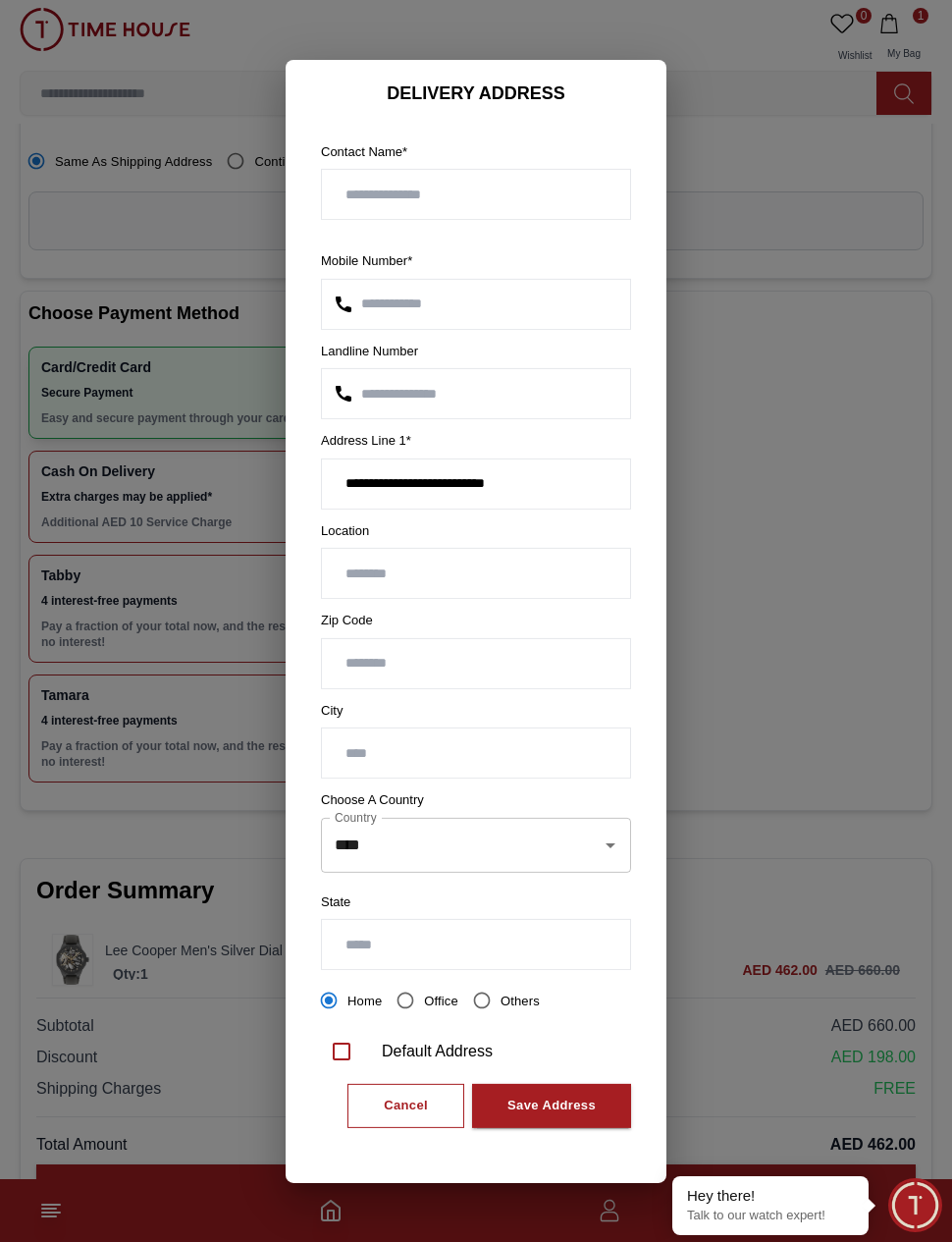type on "**********" 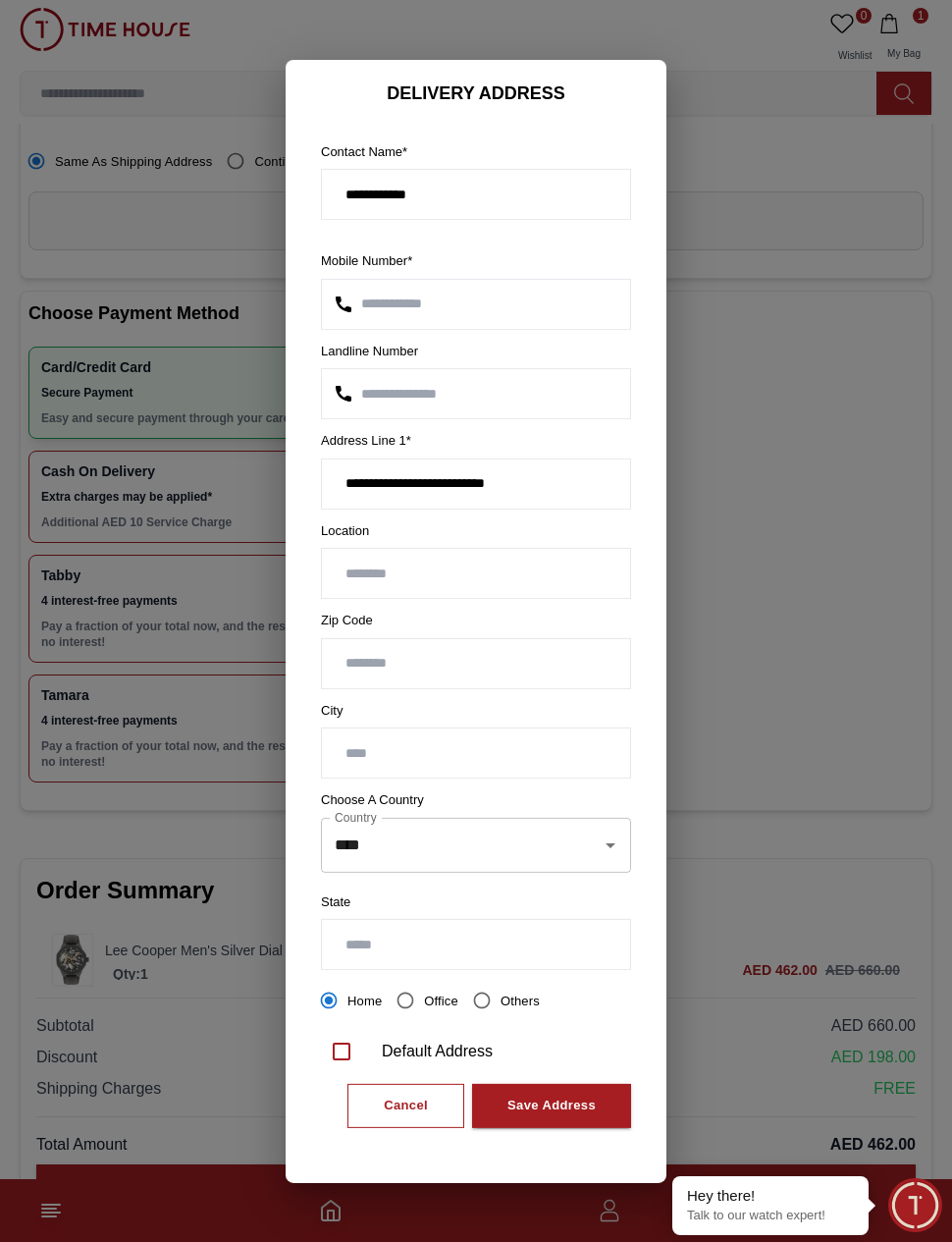 type on "******" 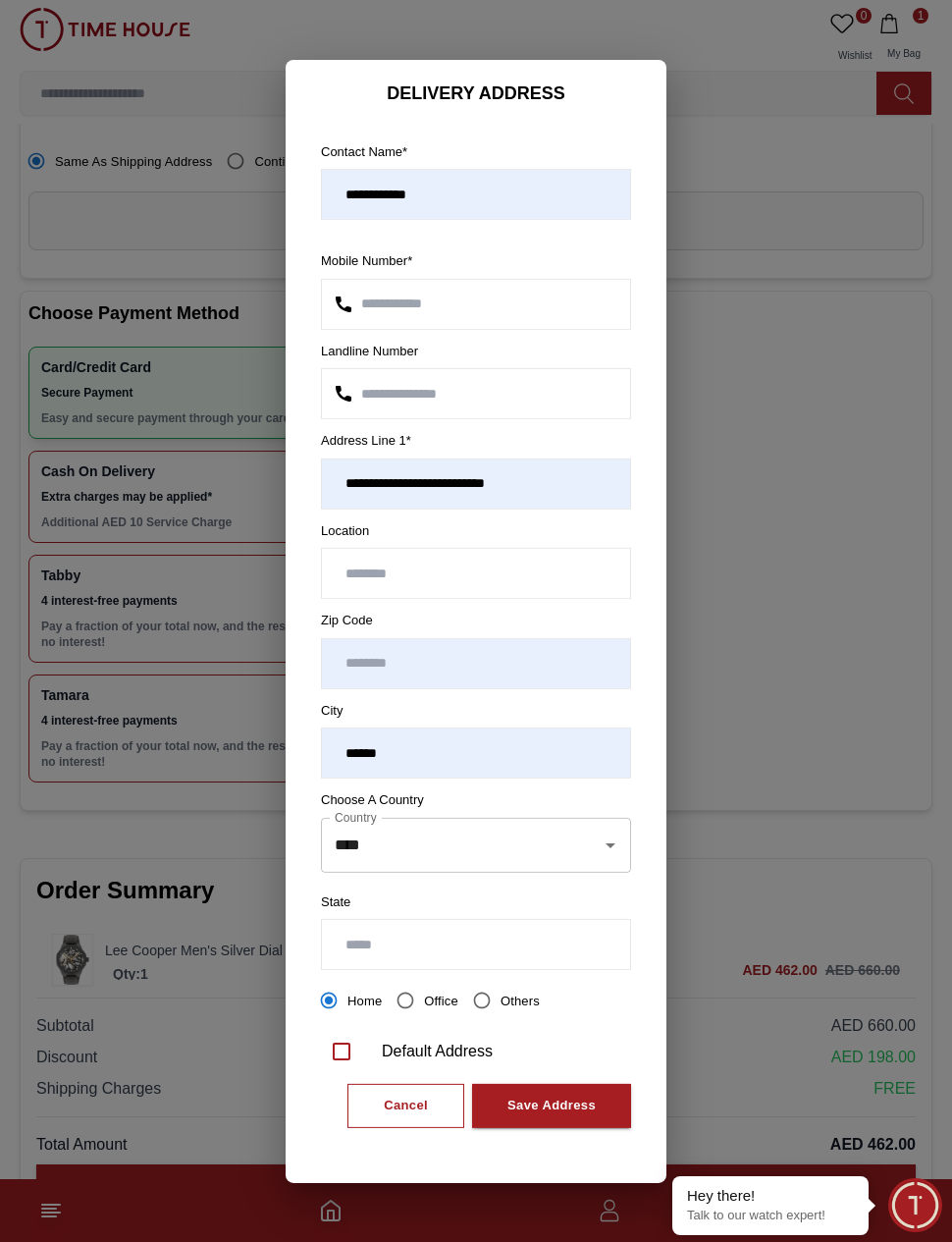 click on "**********" at bounding box center [476, 483] 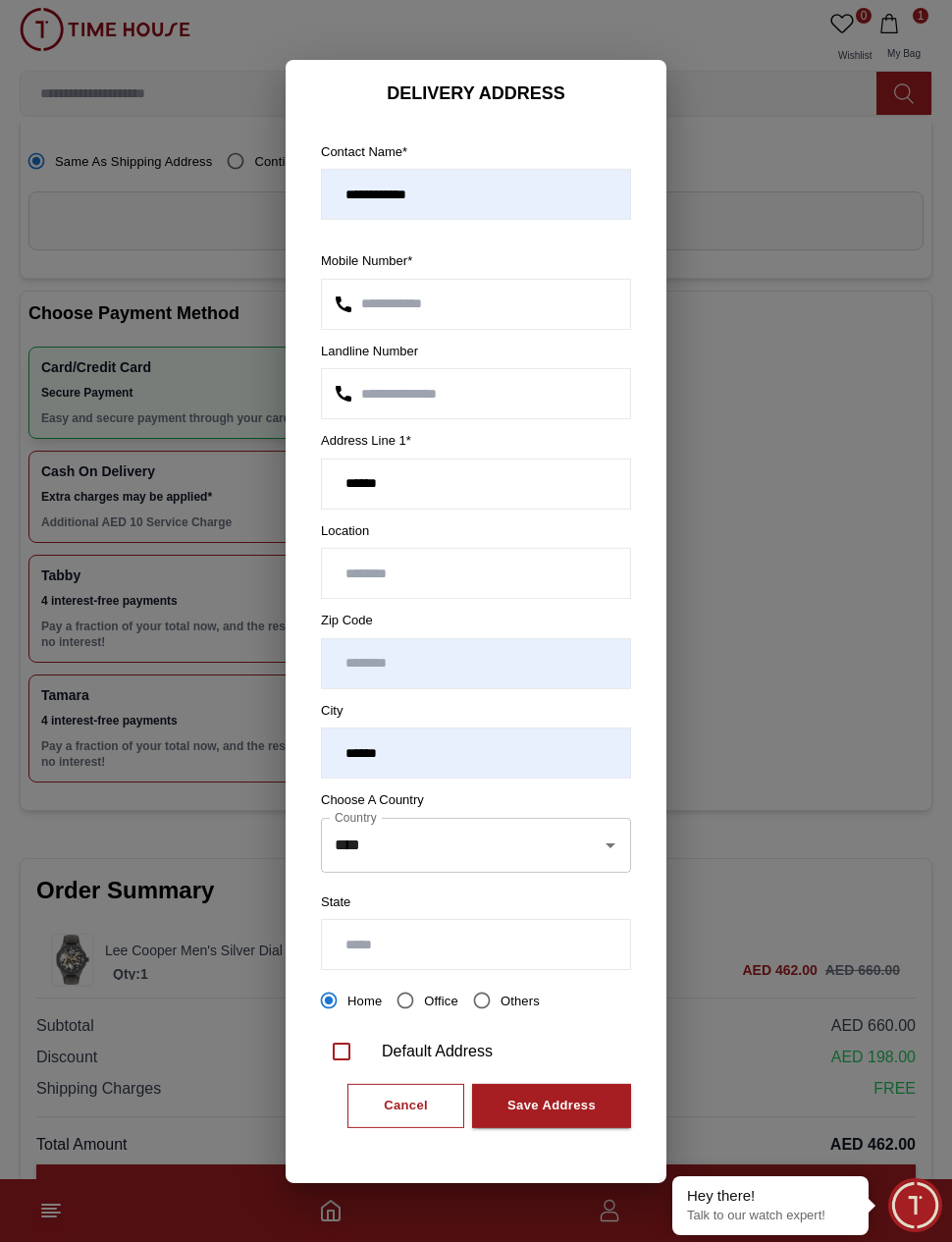 type on "**" 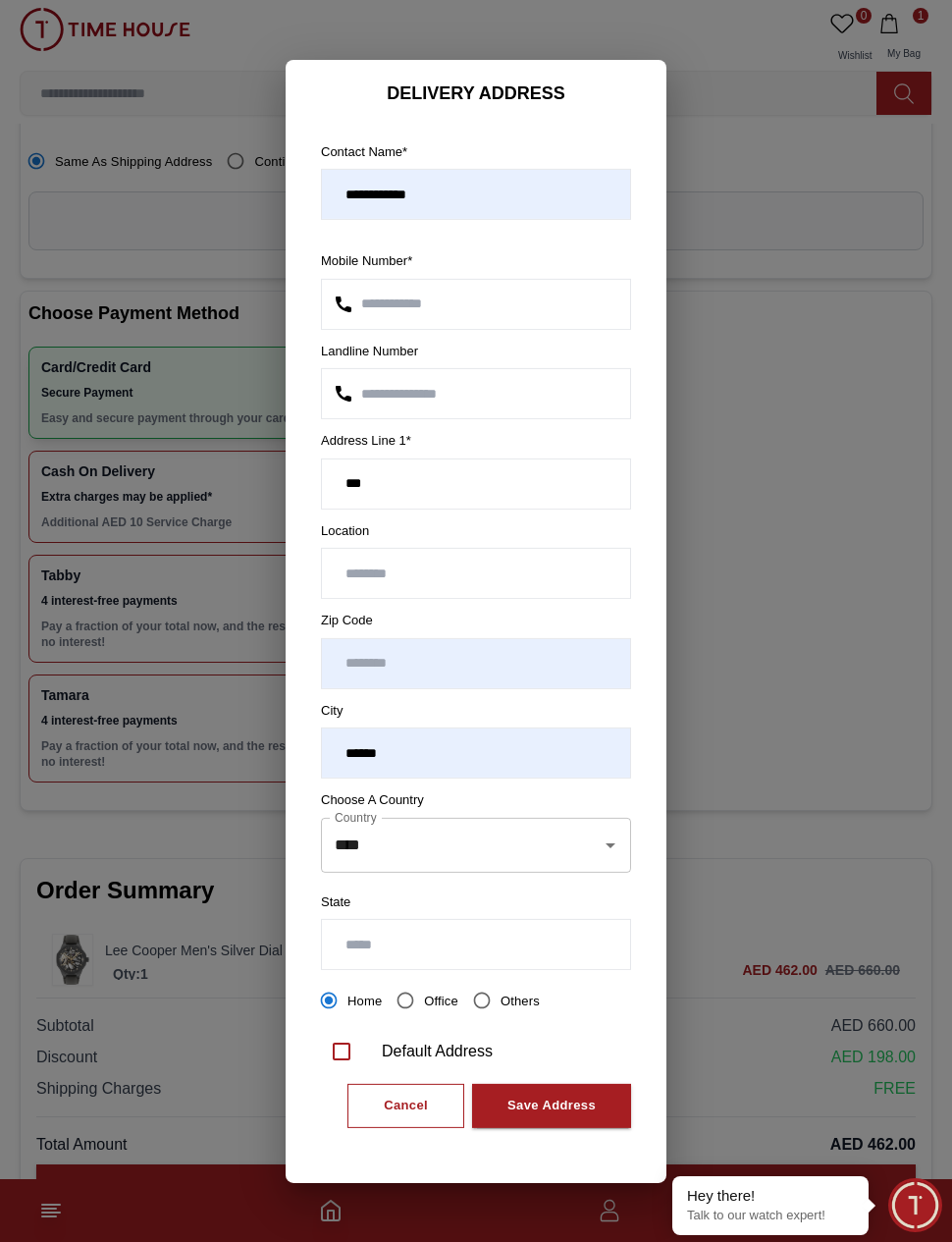 type 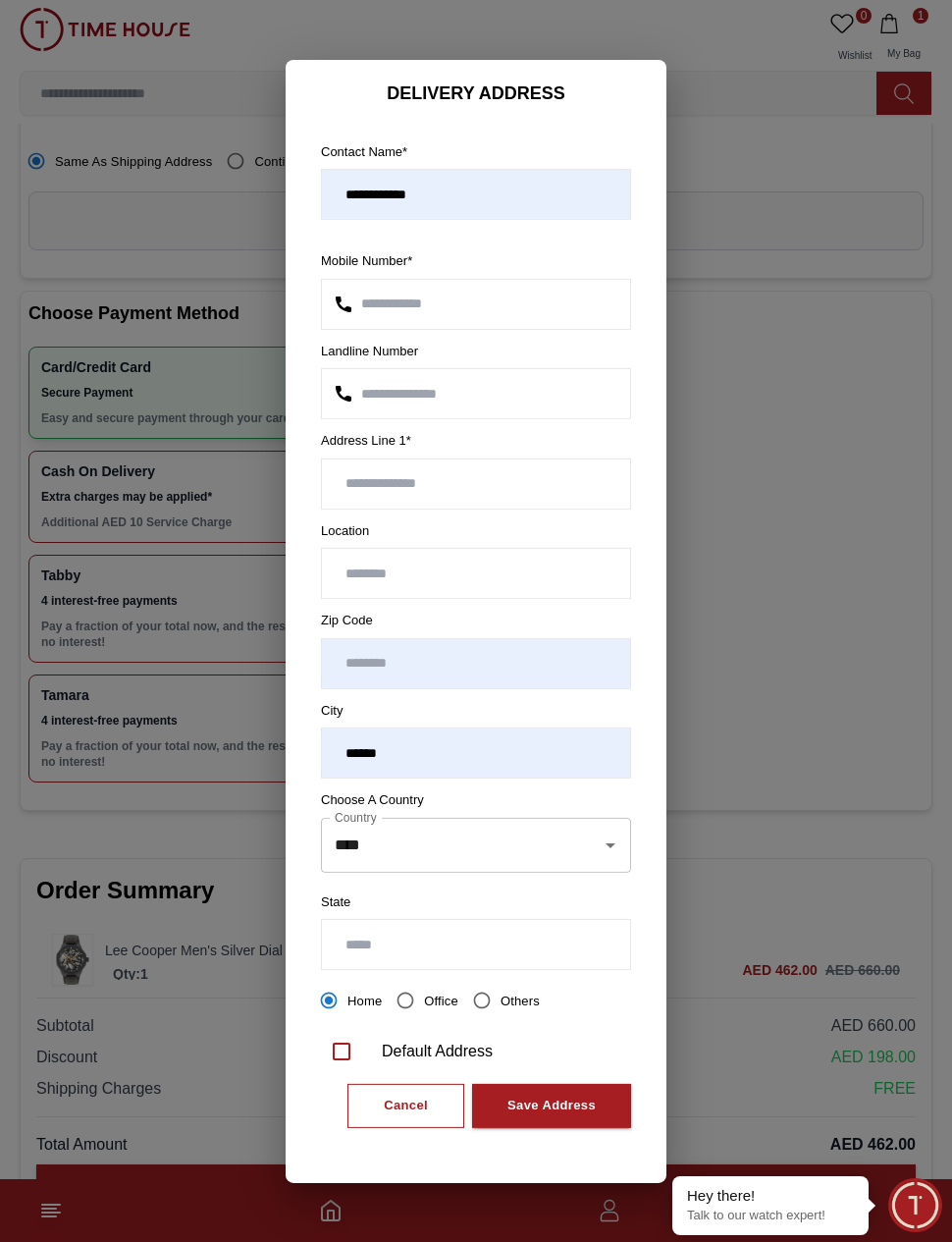 scroll, scrollTop: 479, scrollLeft: 0, axis: vertical 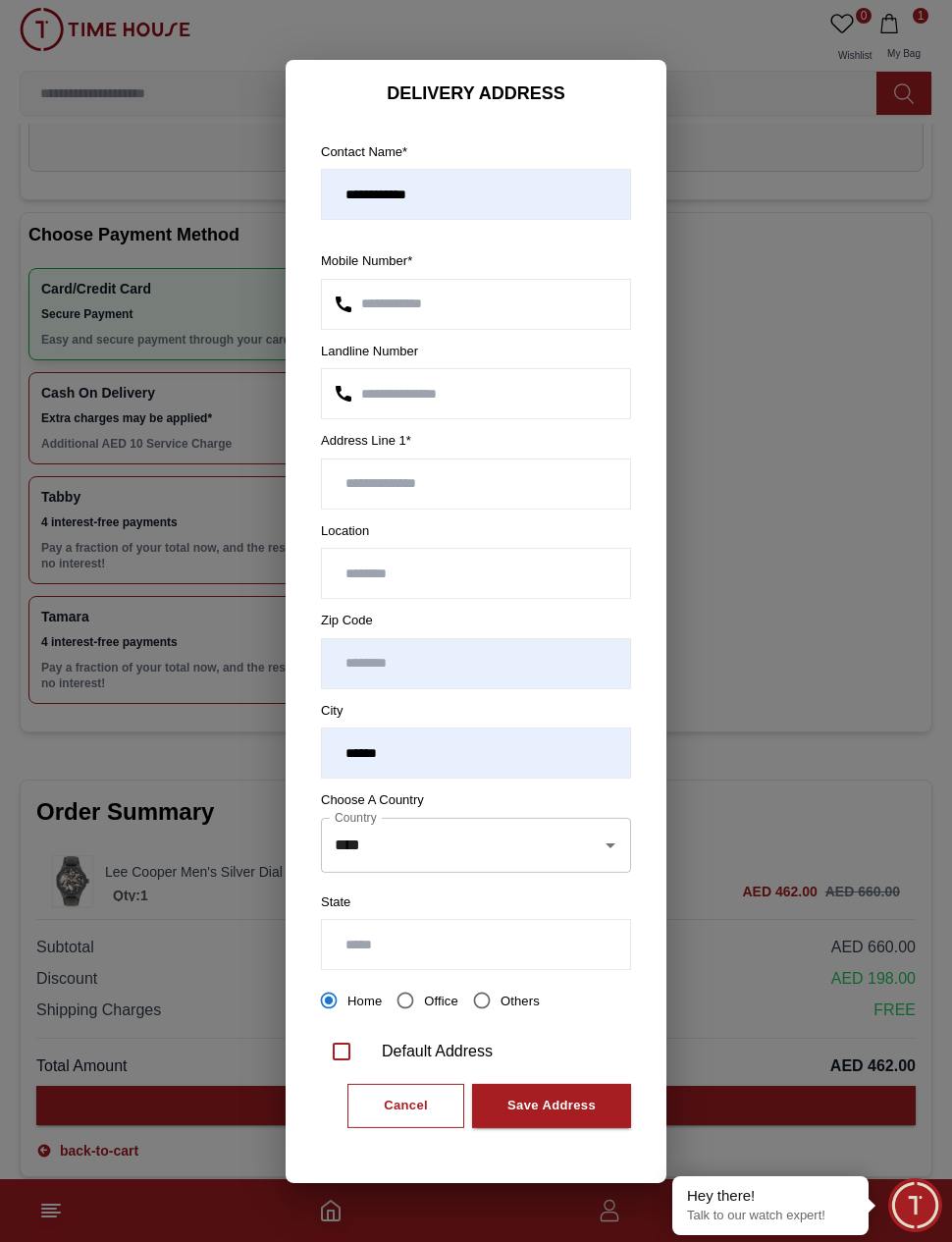 click at bounding box center (476, 573) 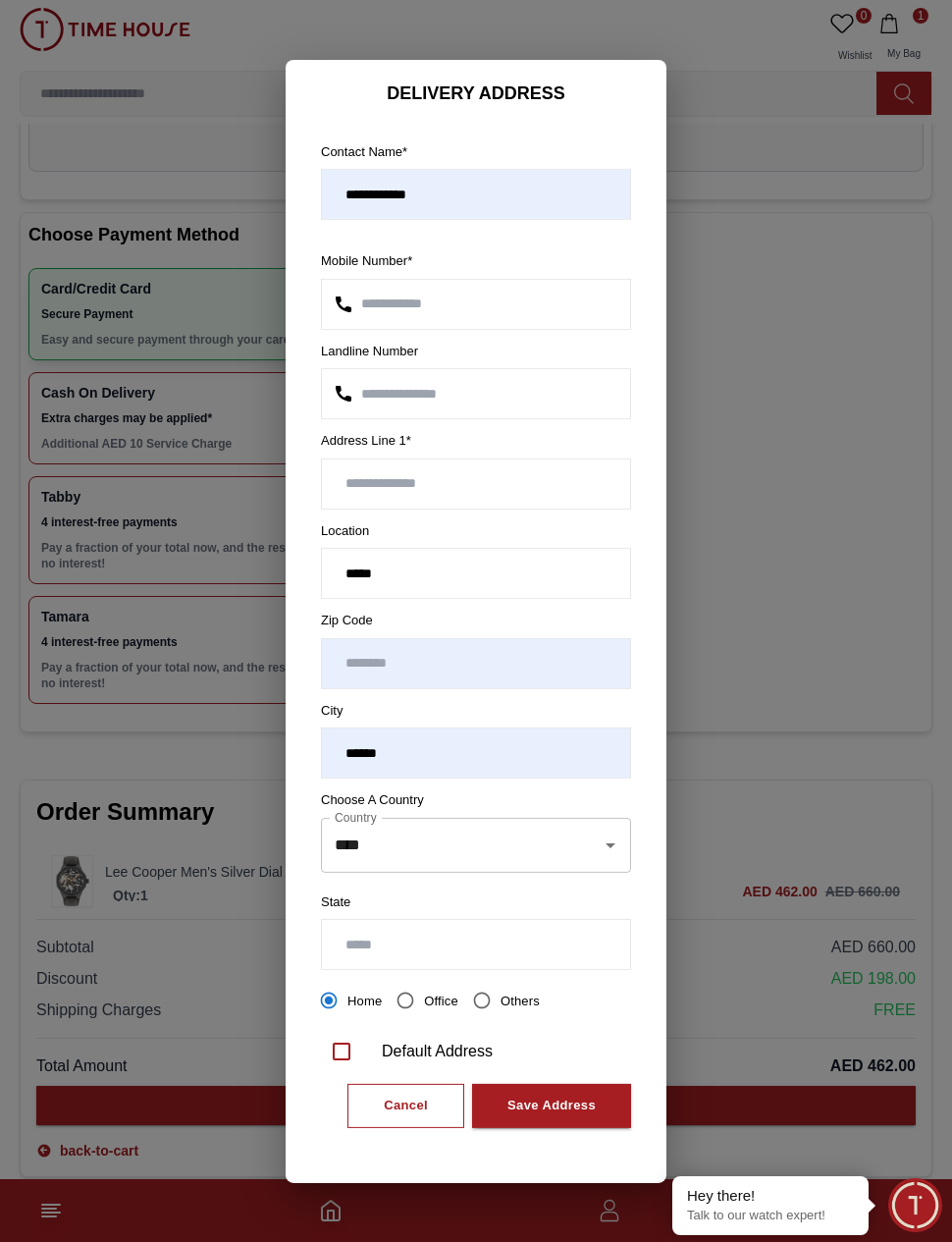 type on "******" 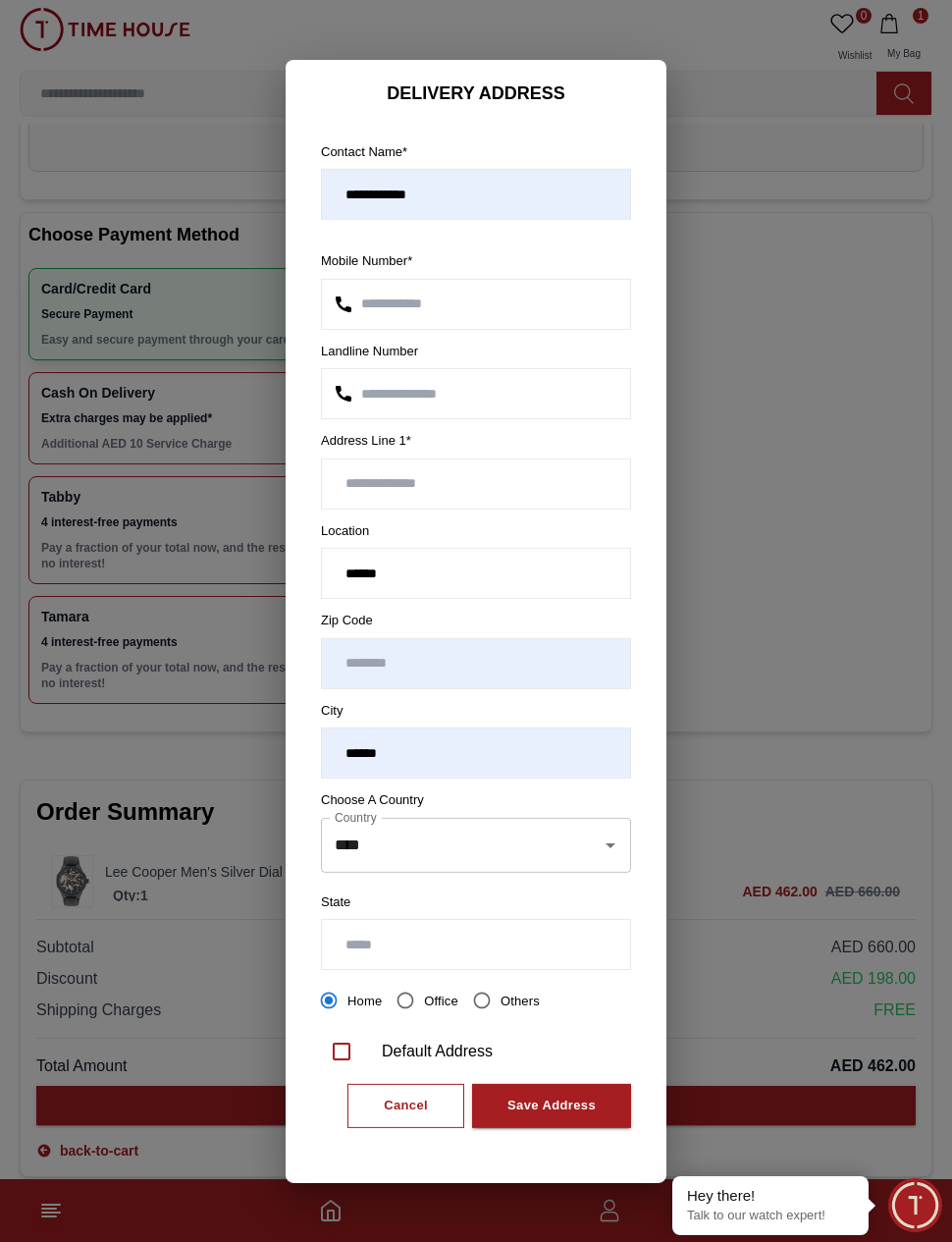 click at bounding box center (476, 621) 